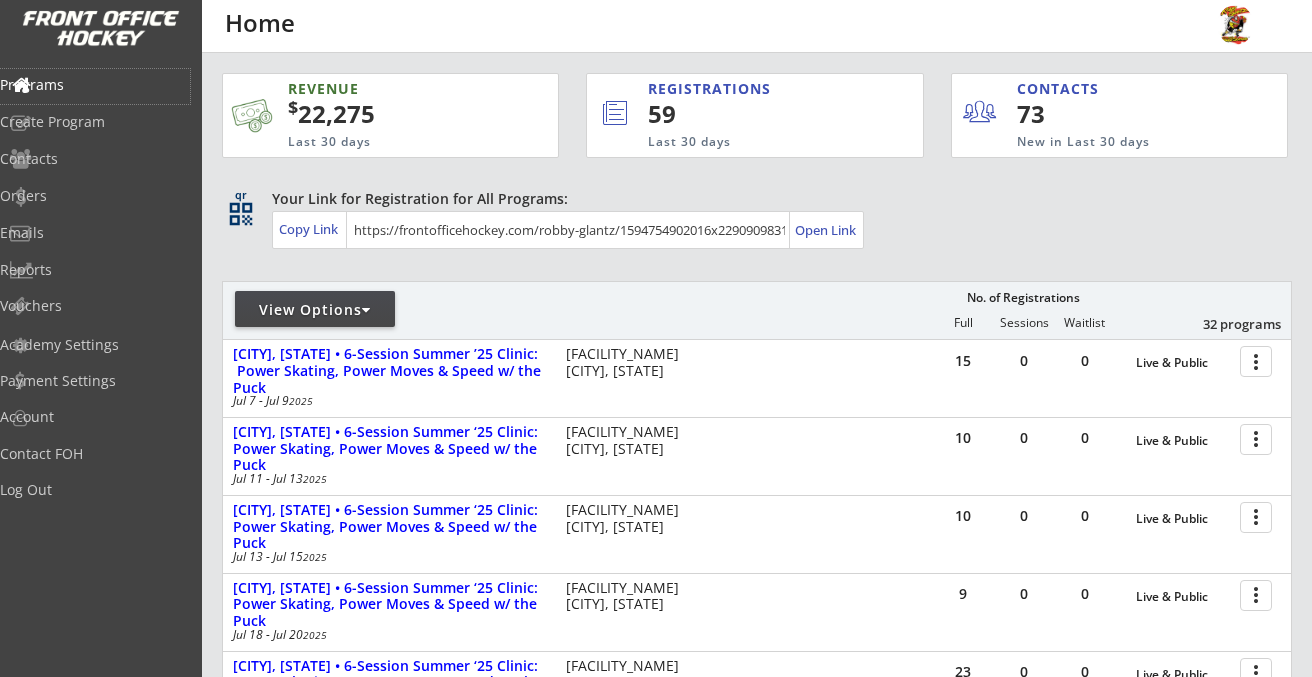 scroll, scrollTop: 569, scrollLeft: 0, axis: vertical 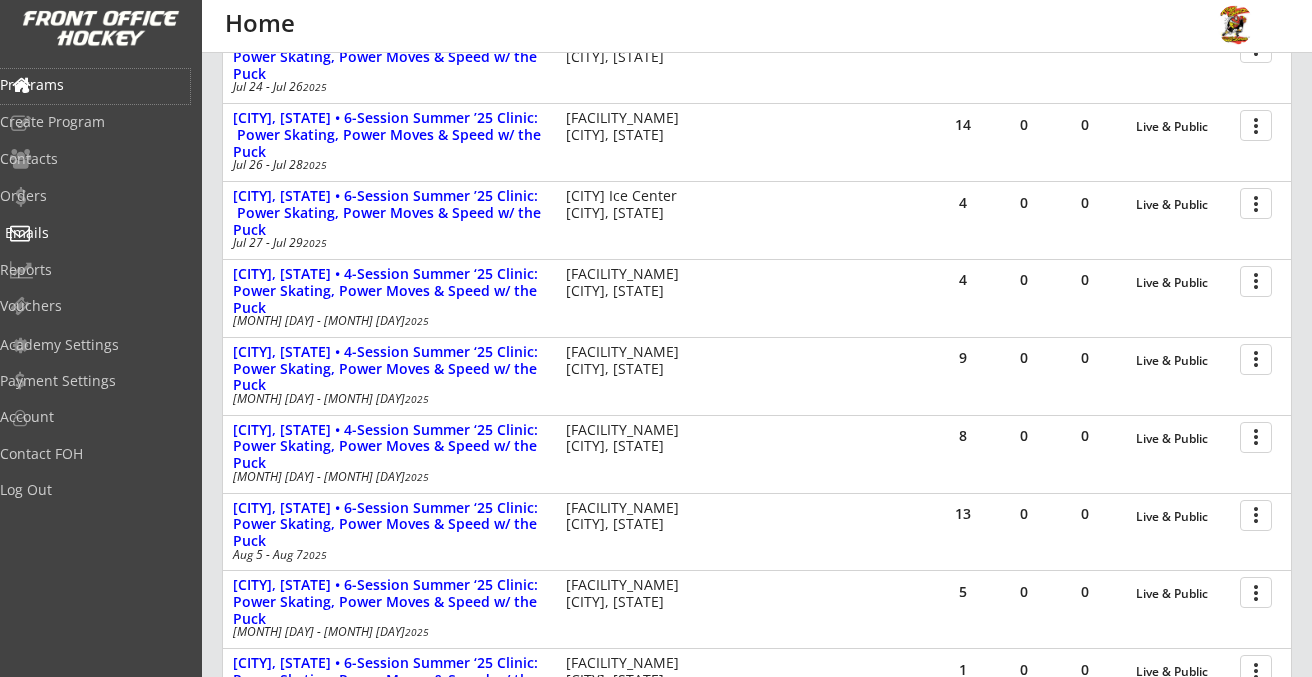 click on "Emails" at bounding box center [95, 85] 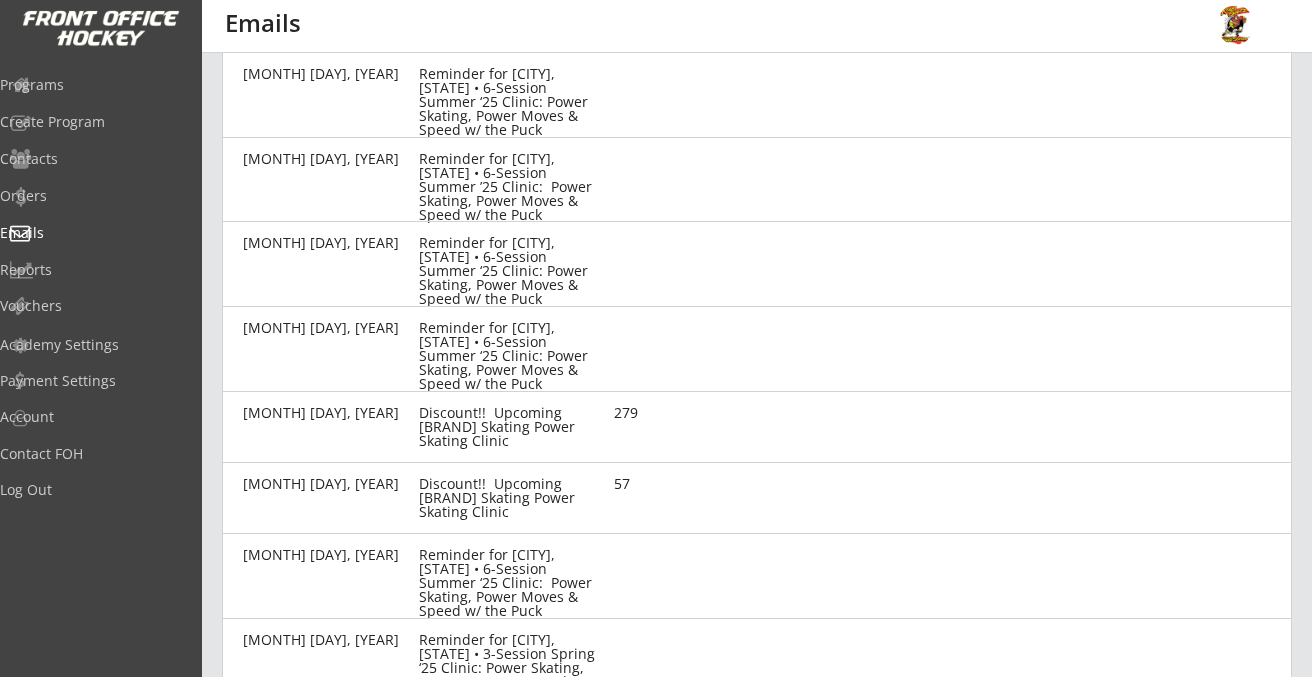 scroll, scrollTop: 442, scrollLeft: 1, axis: both 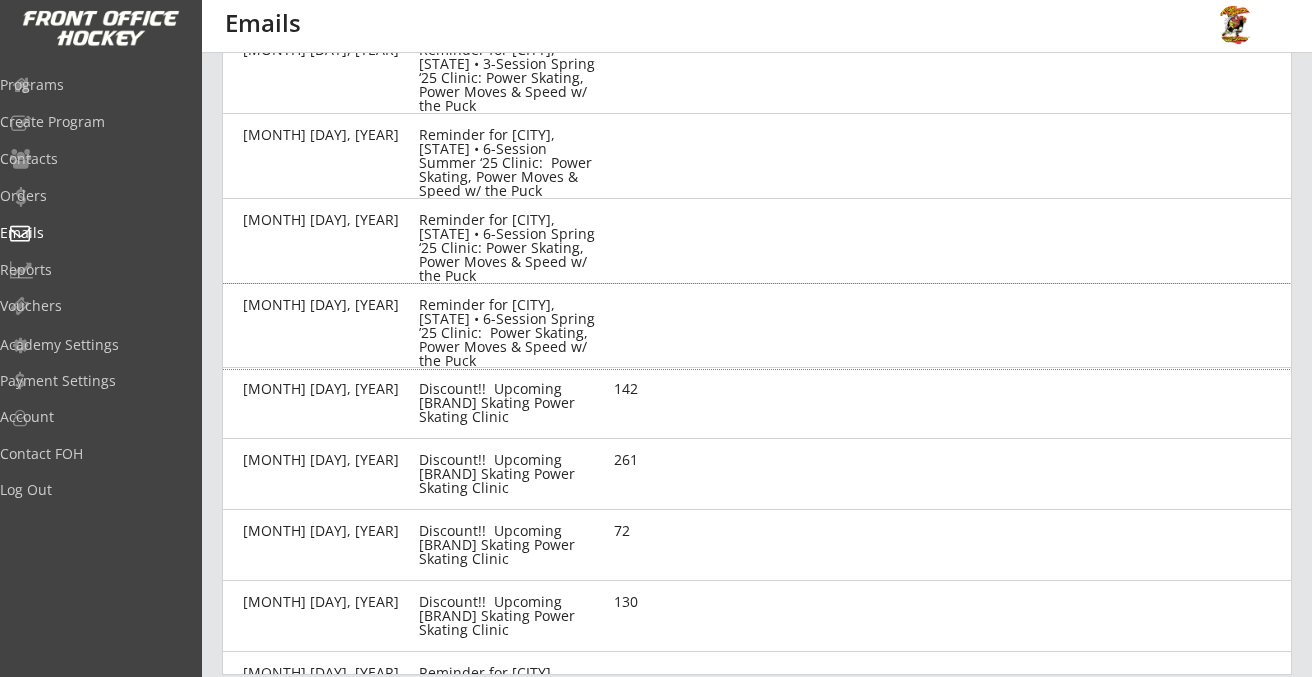 drag, startPoint x: 601, startPoint y: 346, endPoint x: 422, endPoint y: 300, distance: 184.81613 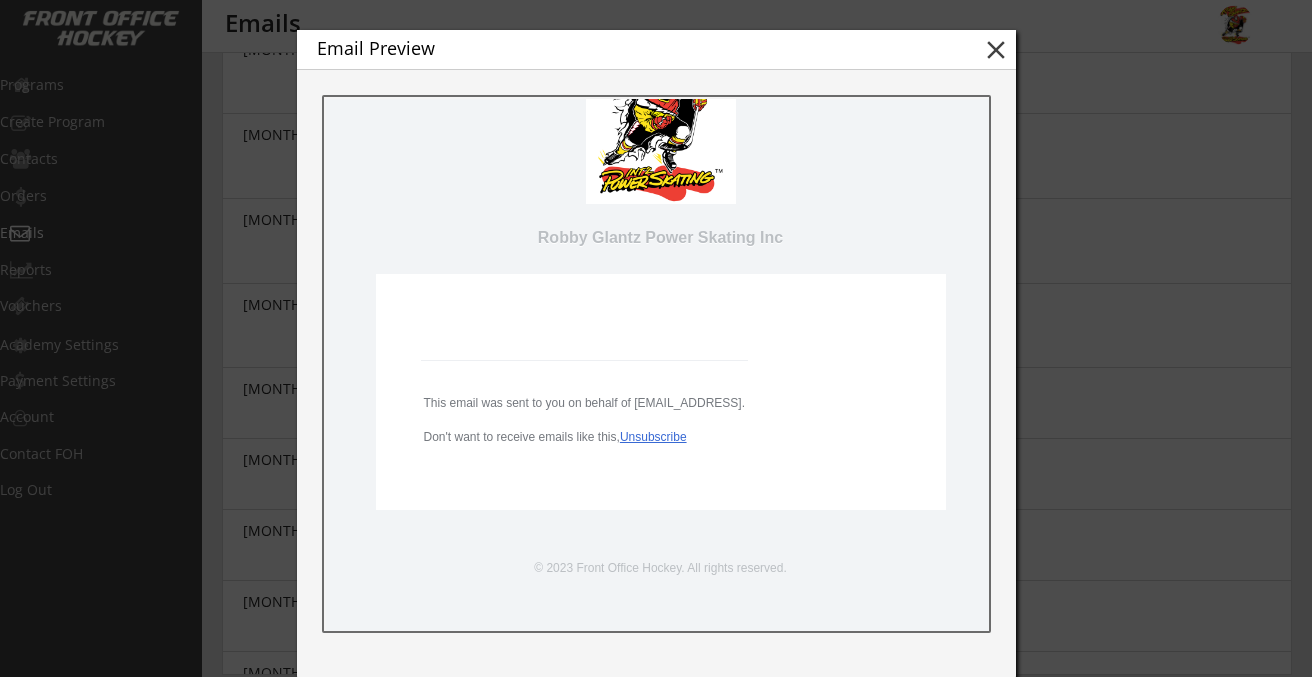 scroll, scrollTop: 90, scrollLeft: 0, axis: vertical 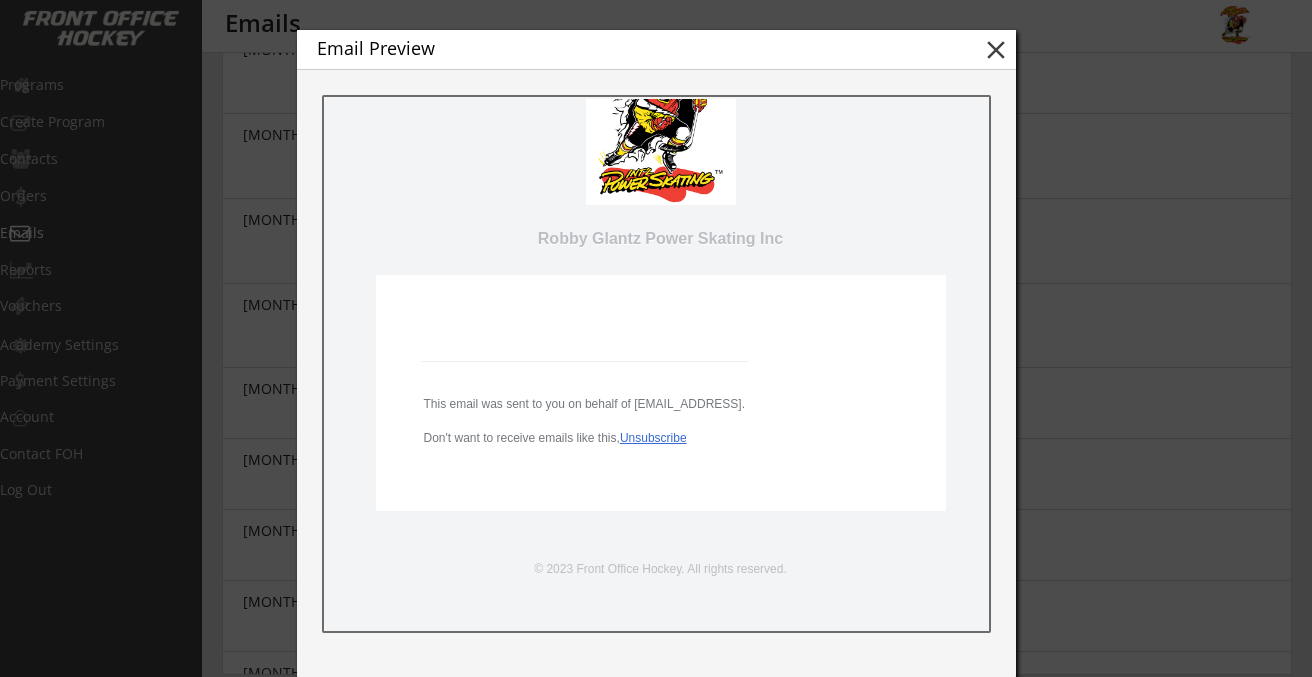 click on "close" at bounding box center (996, 50) 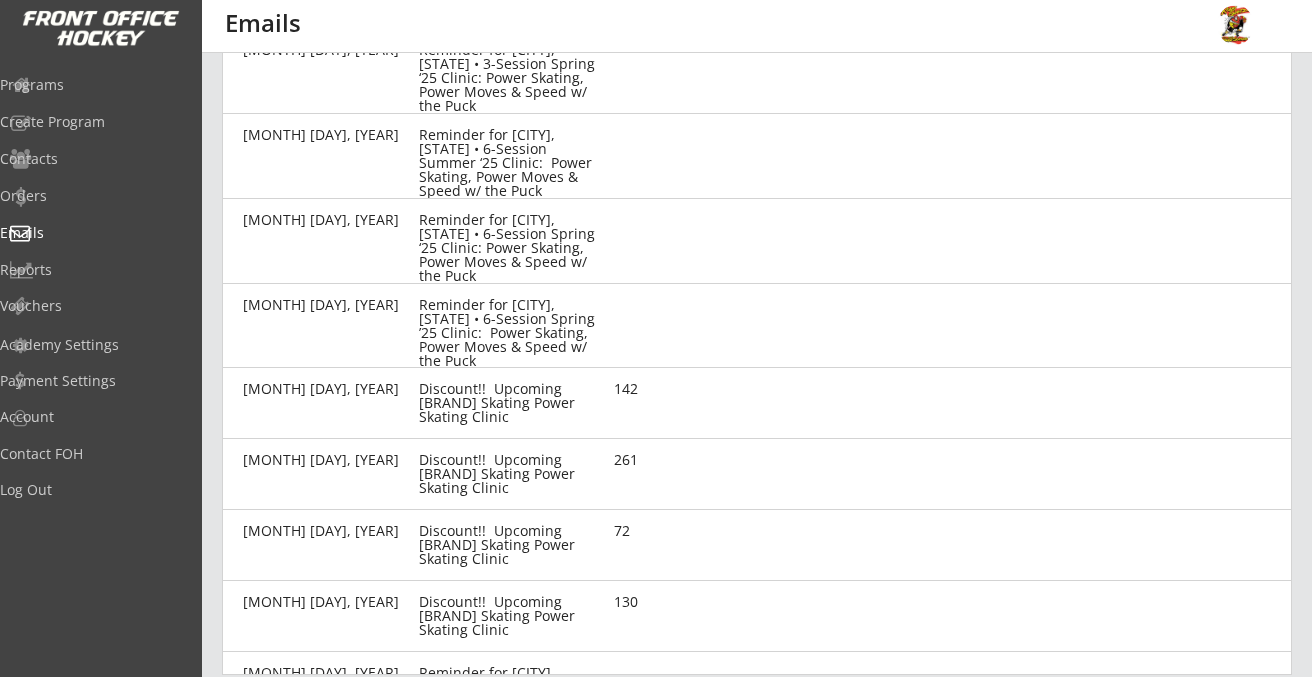 copy on "Reminder for Los Angeles, CA • 6-Session Spring ’25 Clinic:  Power Skating, Power Moves & Speed w/ the Puck" 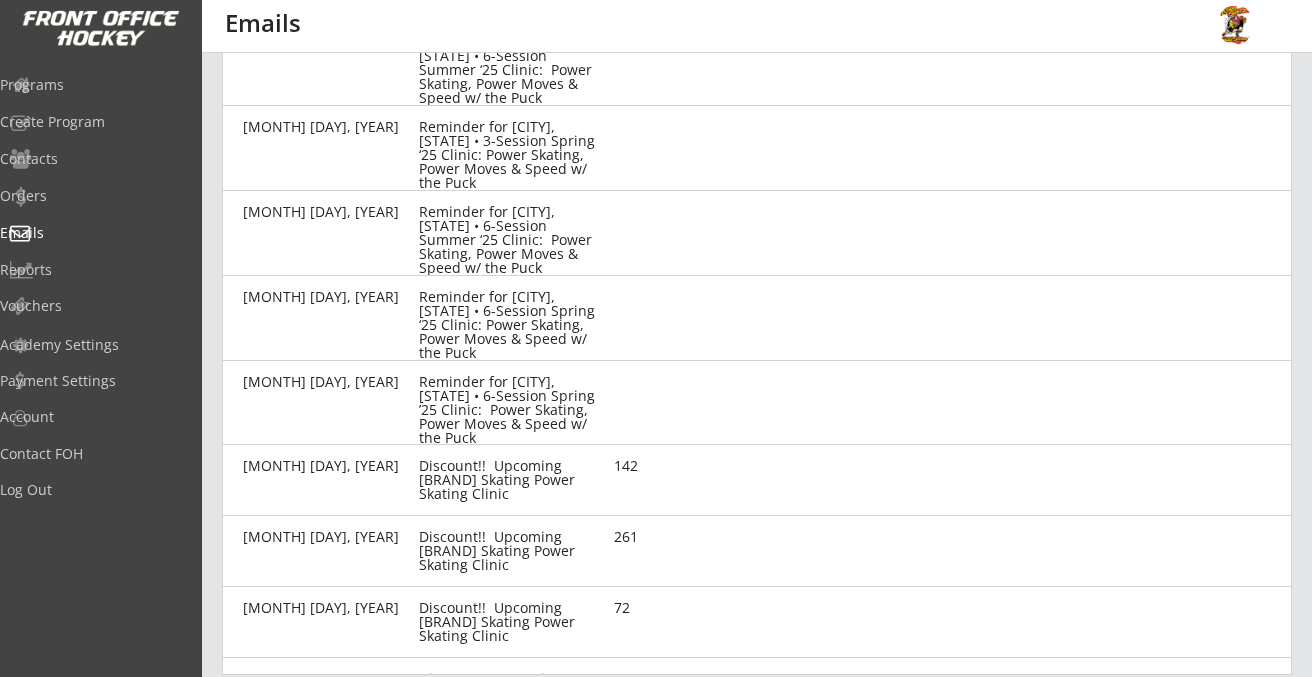 scroll, scrollTop: 514, scrollLeft: 0, axis: vertical 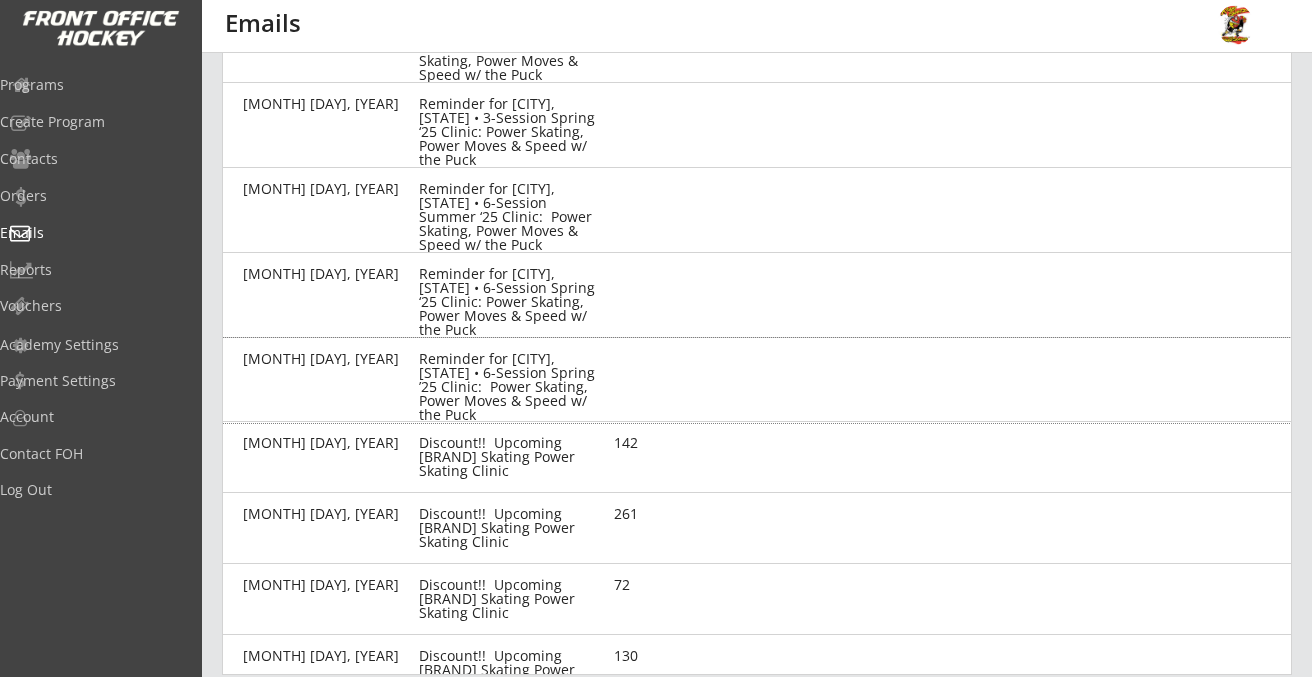 click on "Reminder for Los Angeles, CA • 6-Session Spring ’25 Clinic:  Power Skating, Power Moves & Speed w/ the Puck" at bounding box center (325, 359) 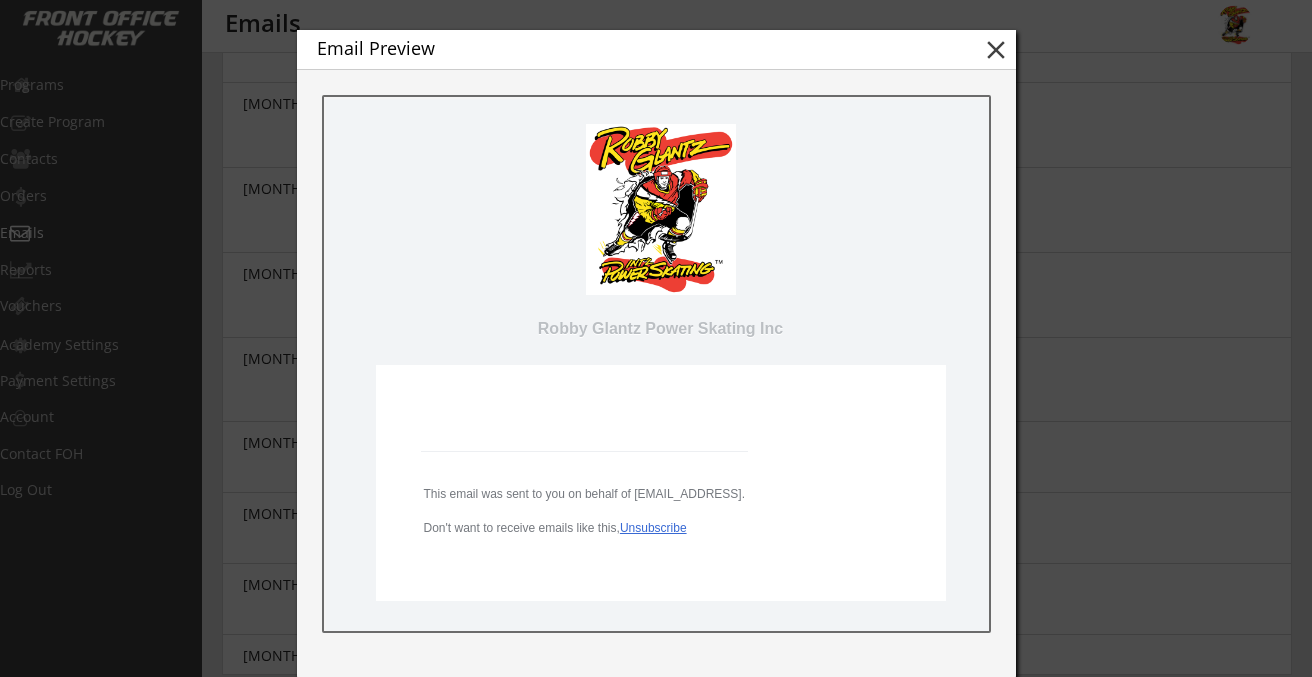 scroll, scrollTop: 0, scrollLeft: 0, axis: both 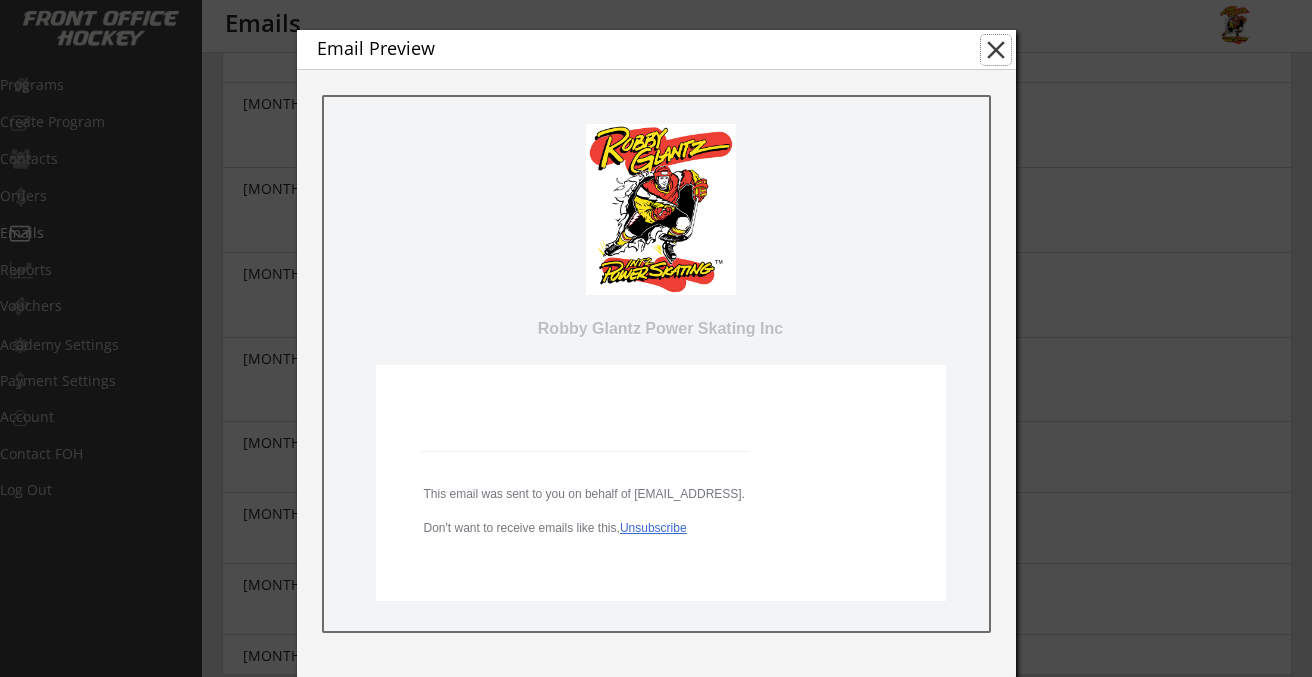 click on "close" at bounding box center [996, 50] 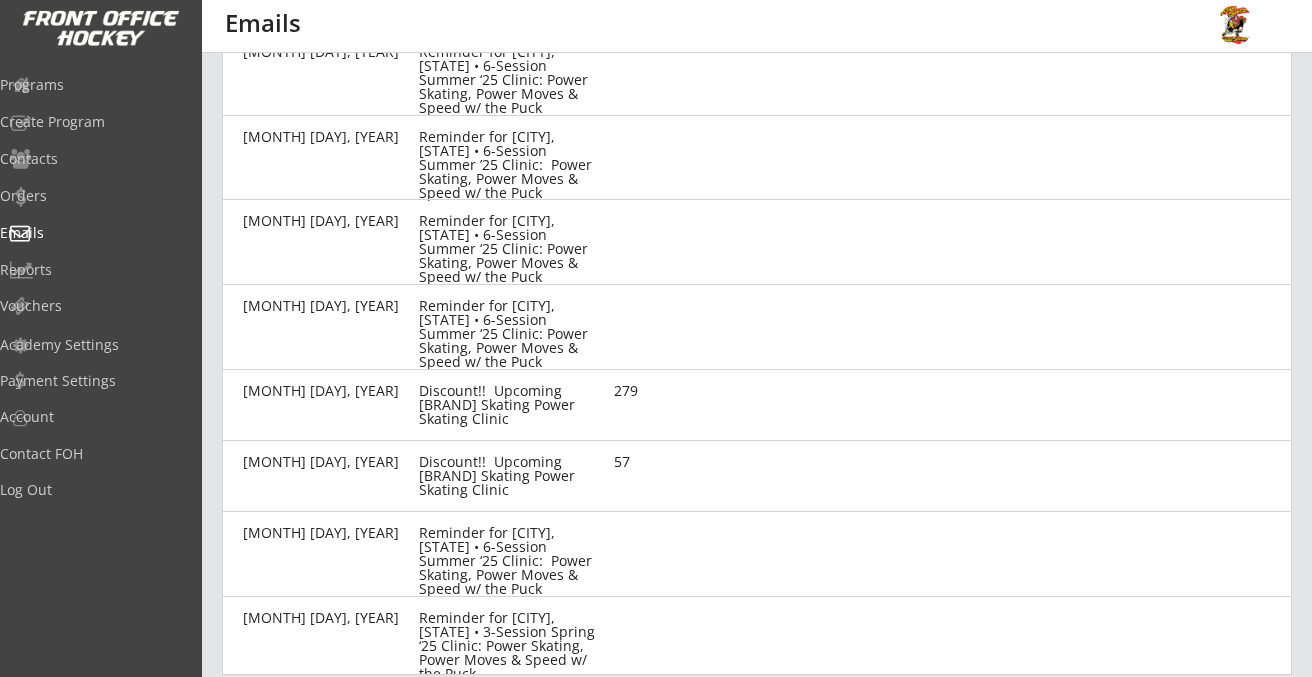 scroll, scrollTop: 0, scrollLeft: 0, axis: both 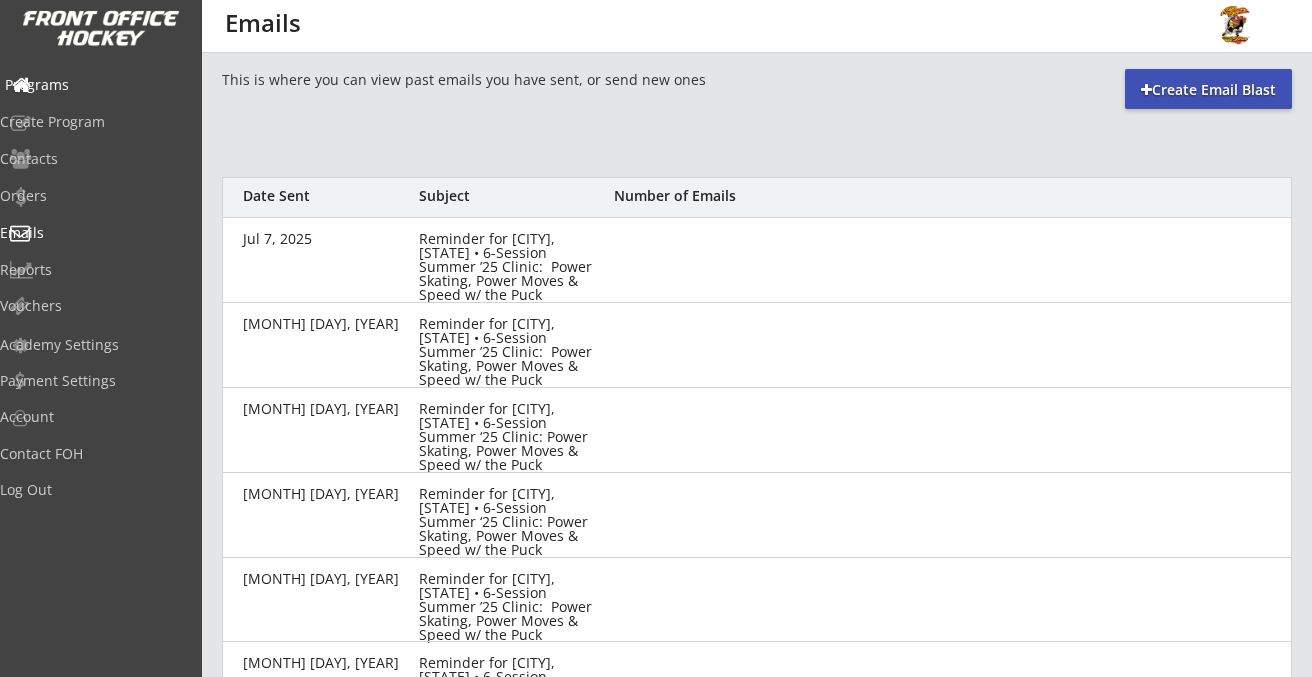 click on "Programs" at bounding box center (95, 85) 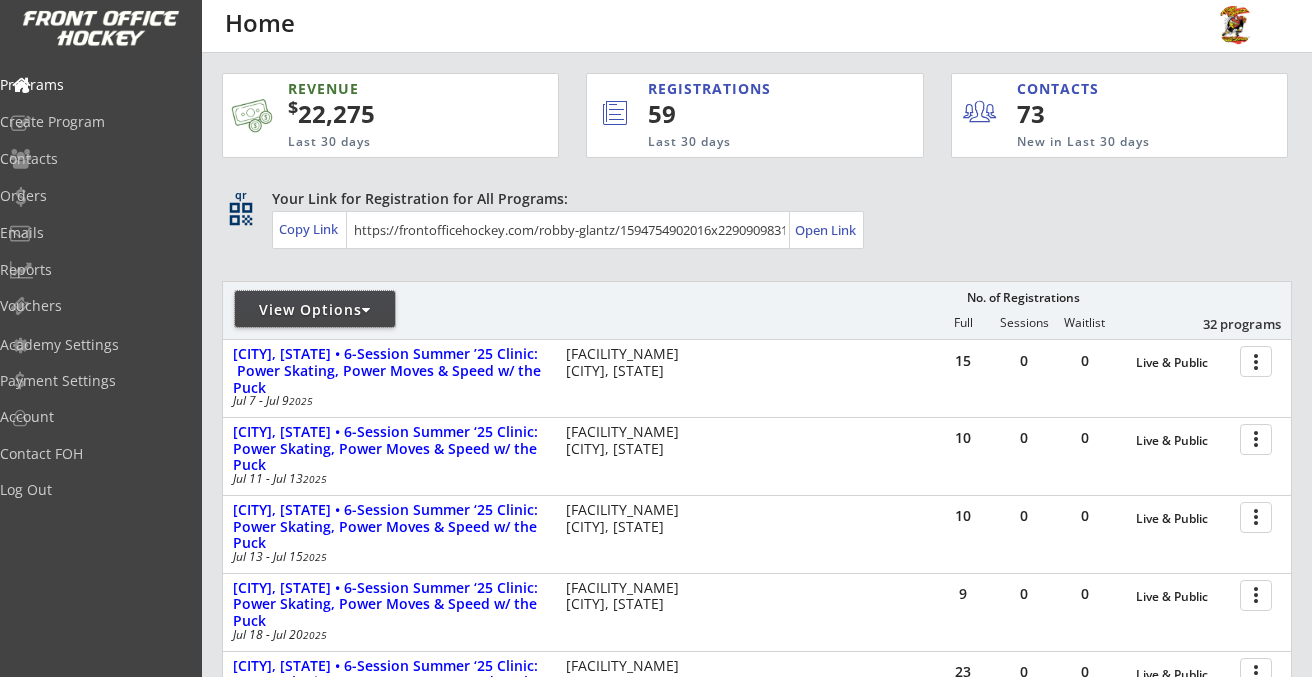 click at bounding box center (366, 310) 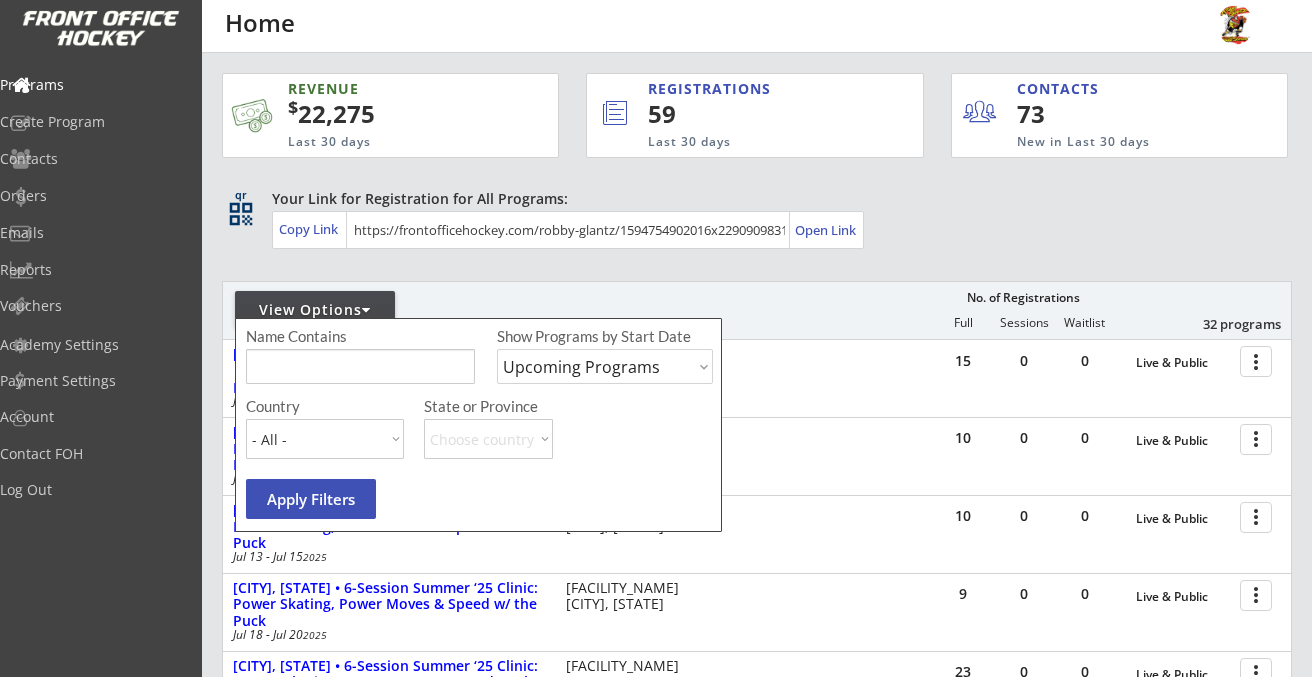 select on ""Past Programs"" 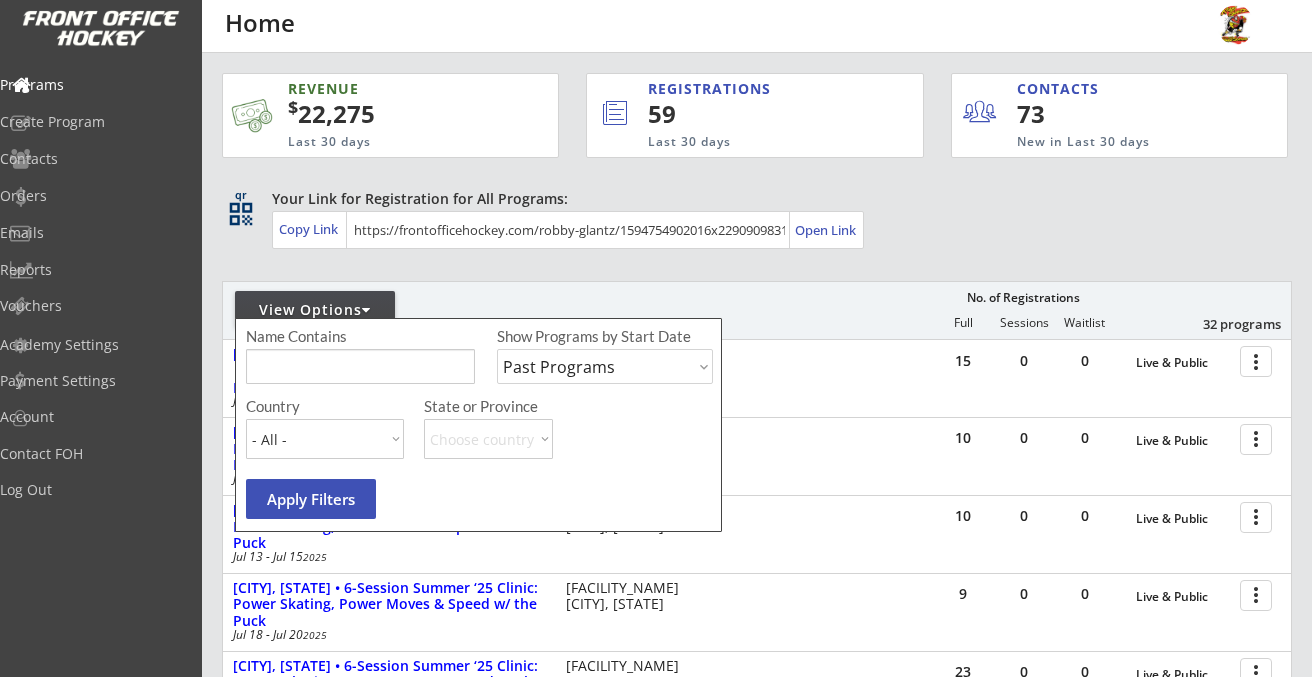 select on ""USA"" 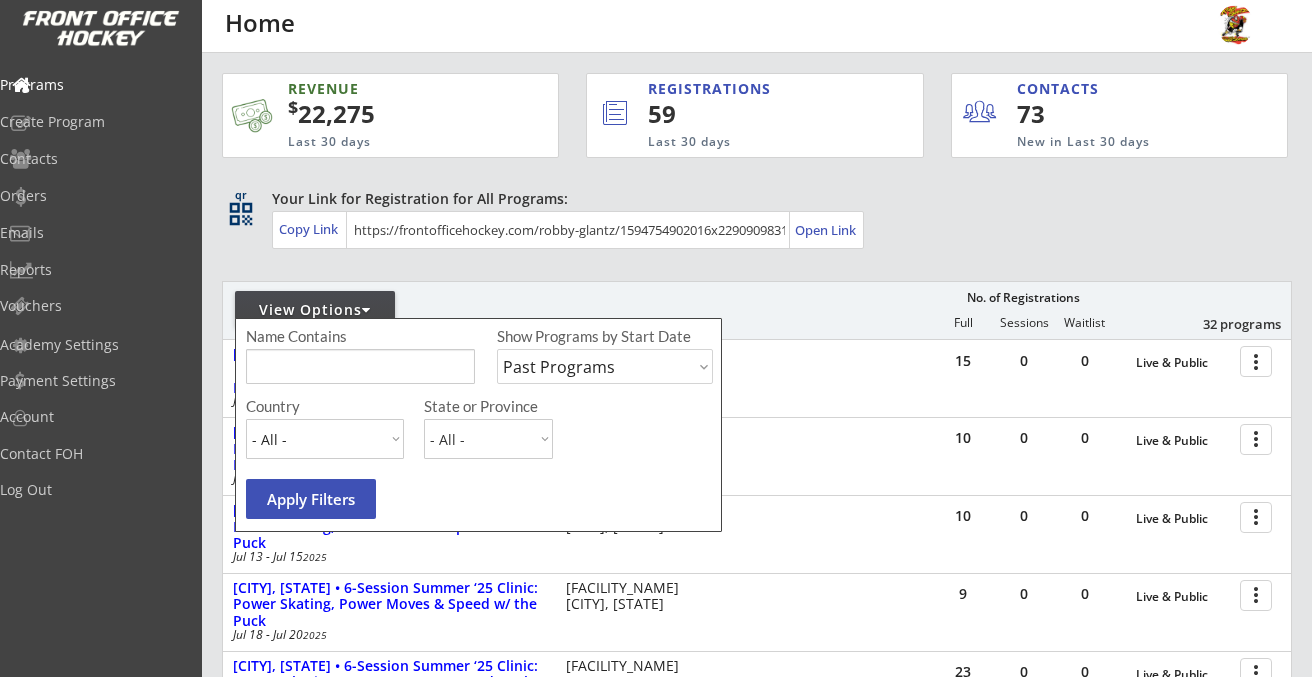 select on ""AZ"" 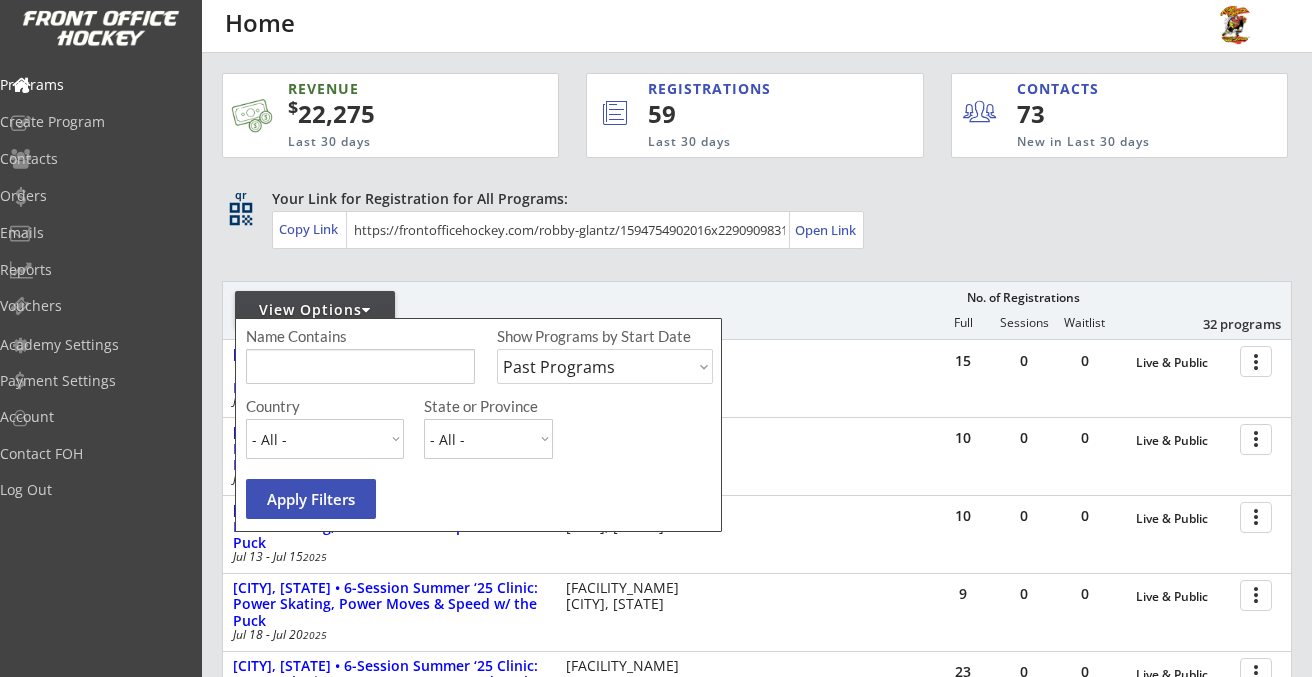 click on "Apply Filters" at bounding box center (311, 499) 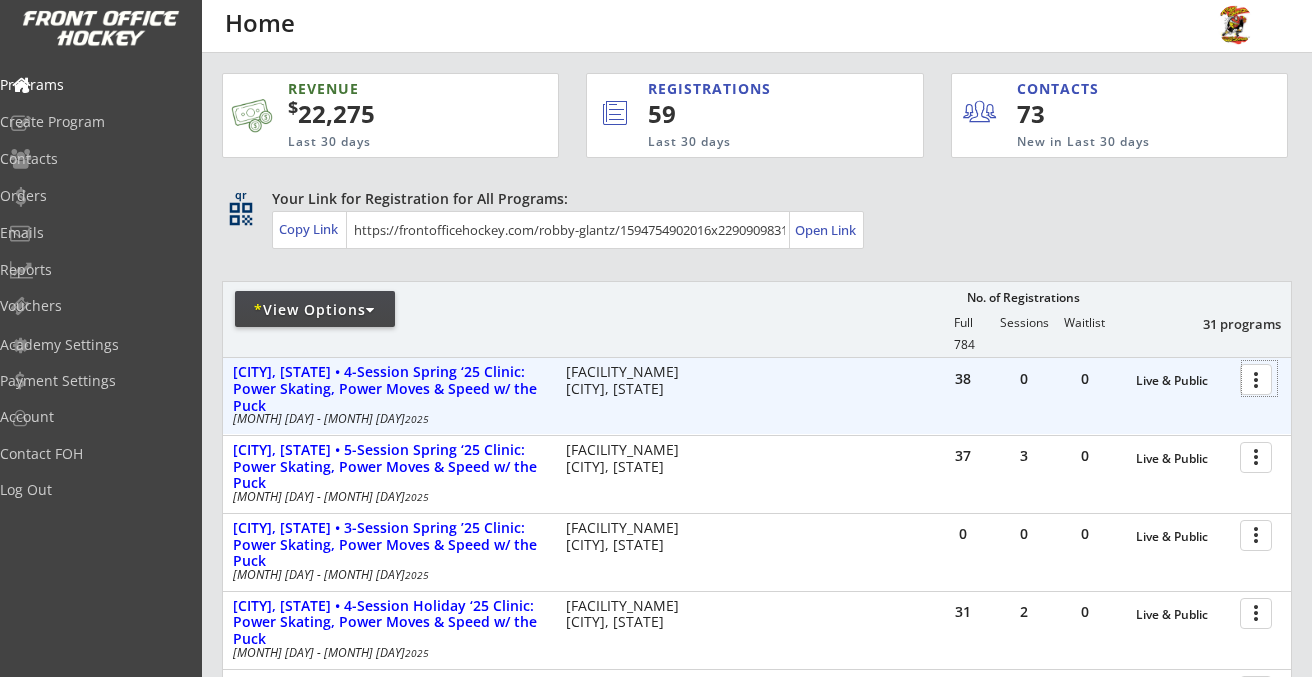 click at bounding box center [1259, 378] 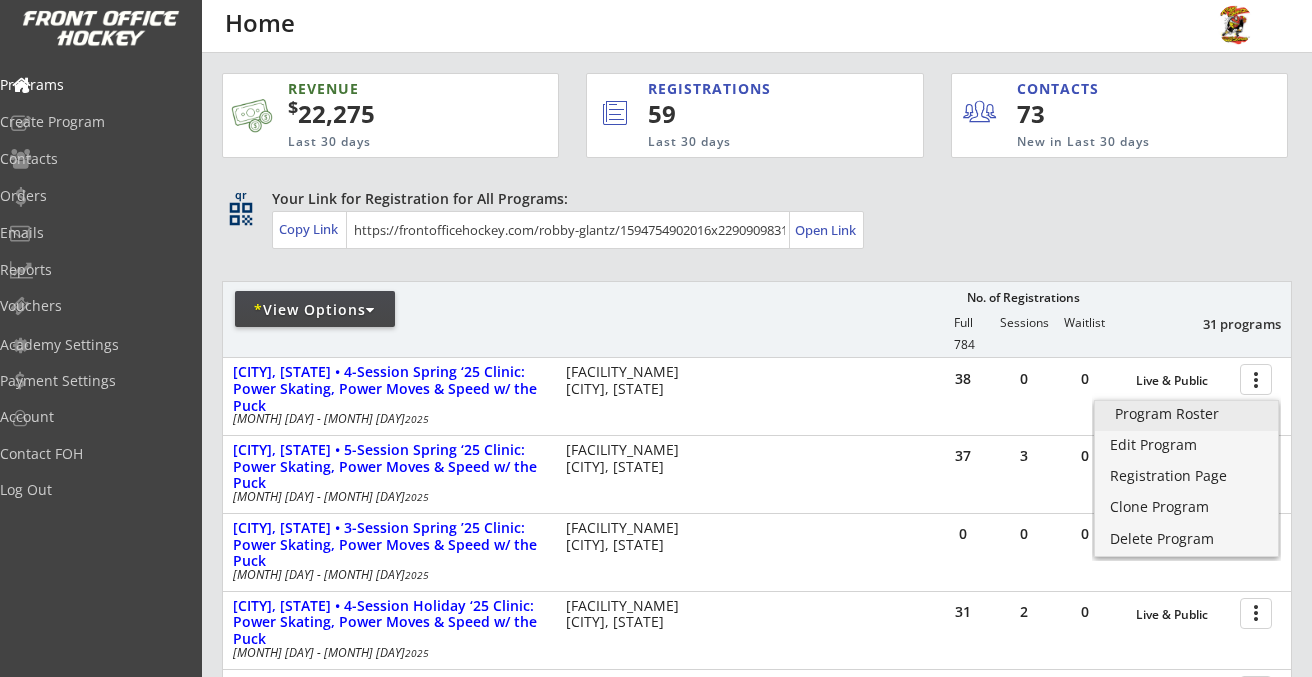 click on "Program Roster" at bounding box center (1186, 414) 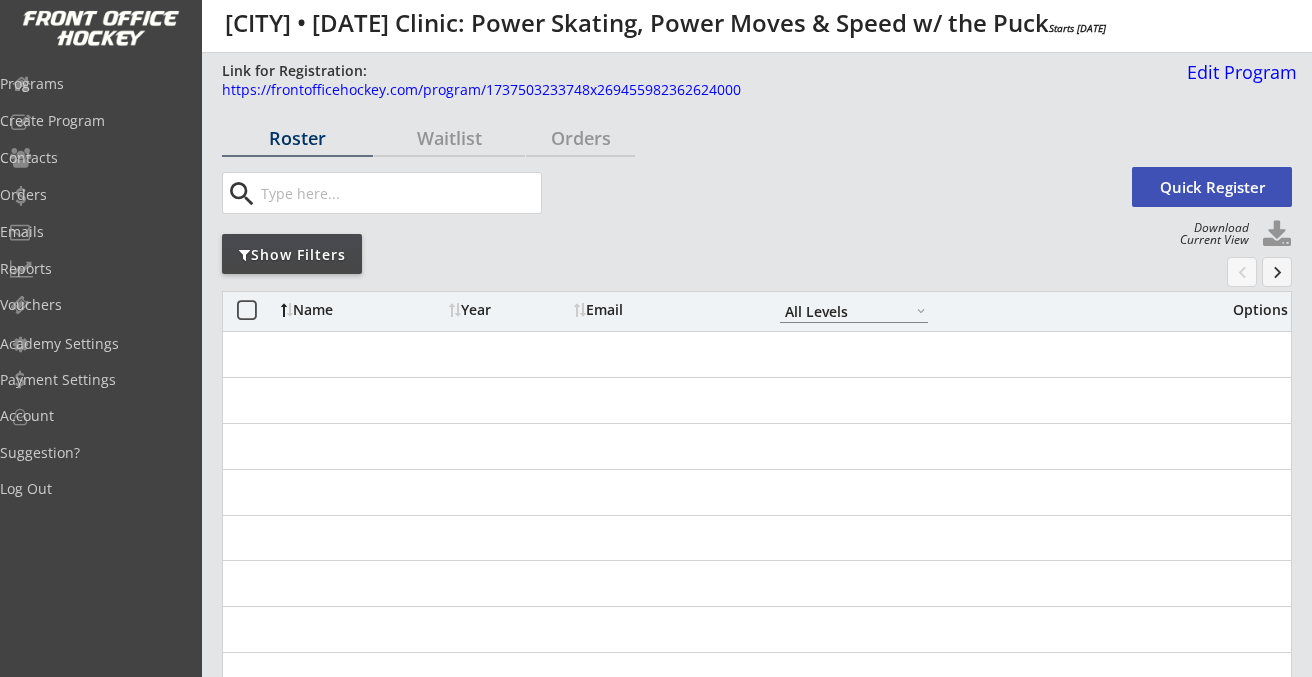 scroll, scrollTop: 0, scrollLeft: 0, axis: both 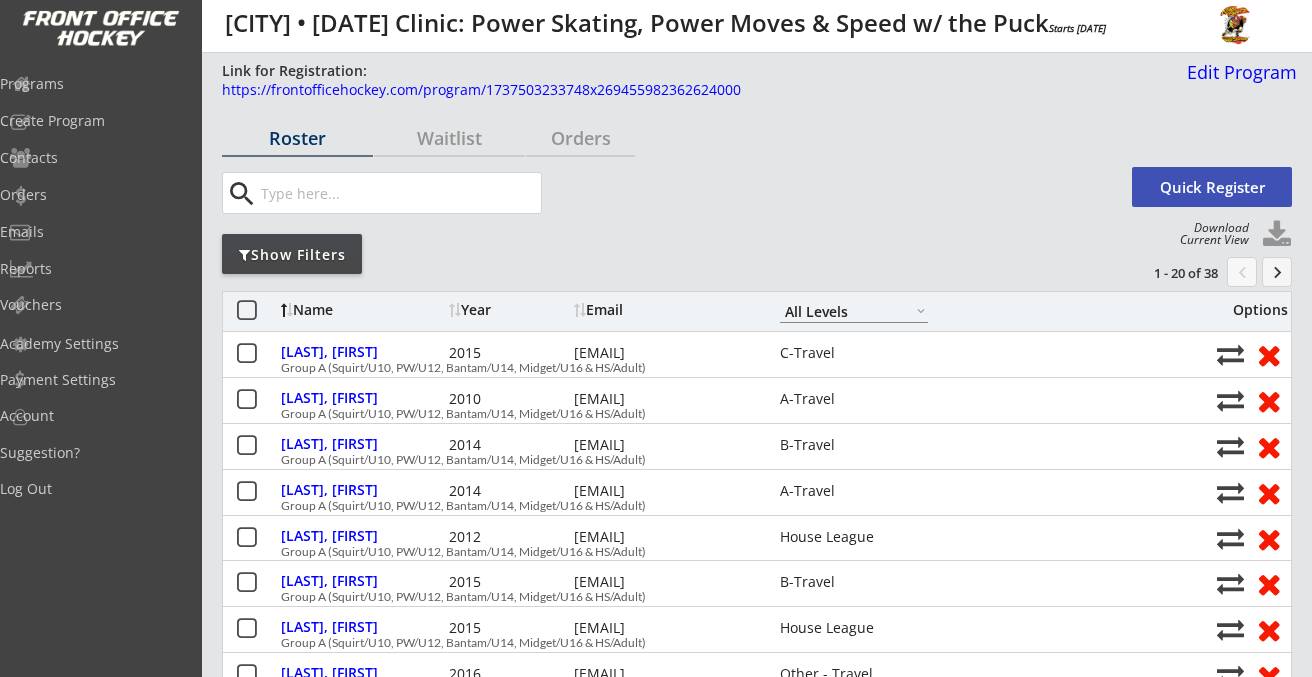click at bounding box center (1277, 235) 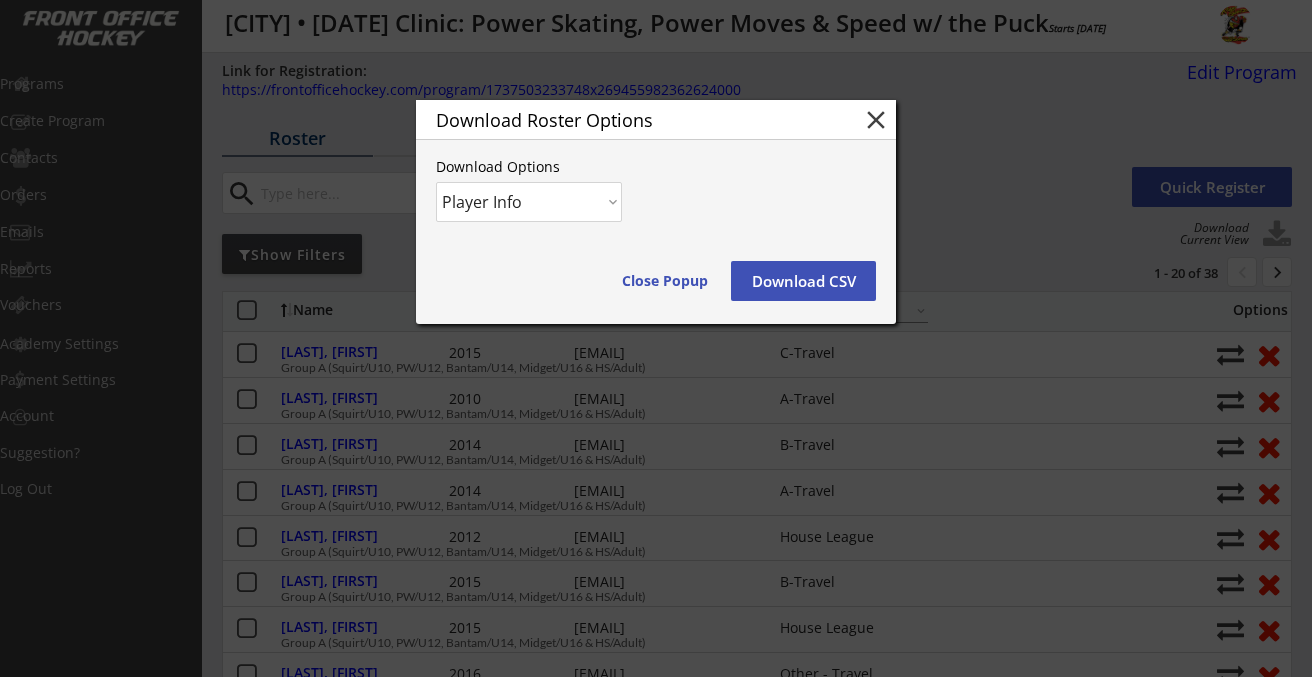select on ""Player and Order Info"" 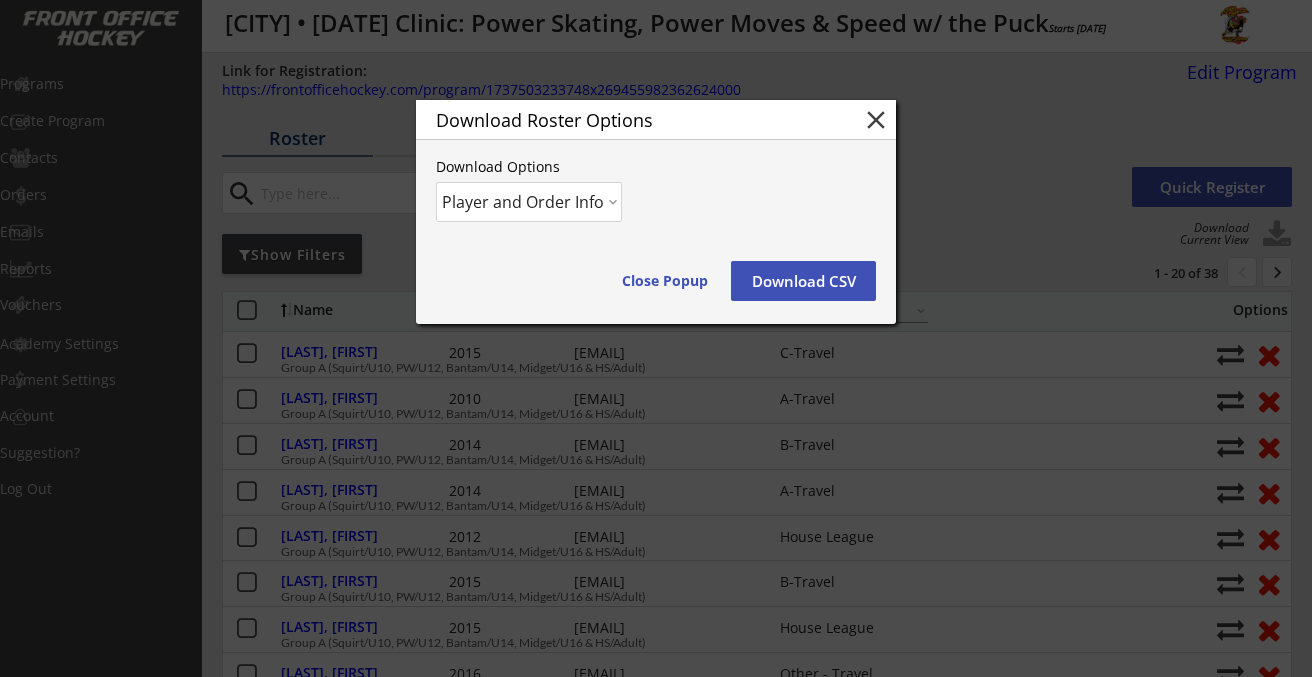 click on "Download CSV" at bounding box center [665, 281] 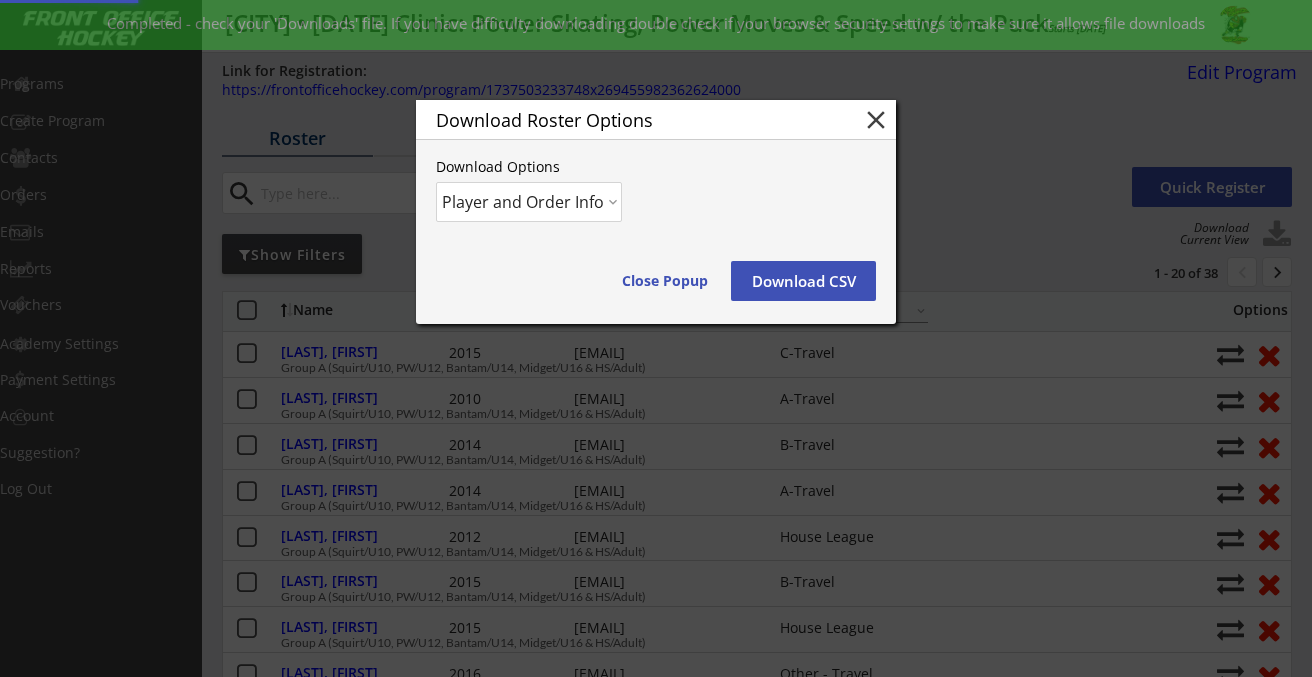 click on "Download CSV" at bounding box center [665, 281] 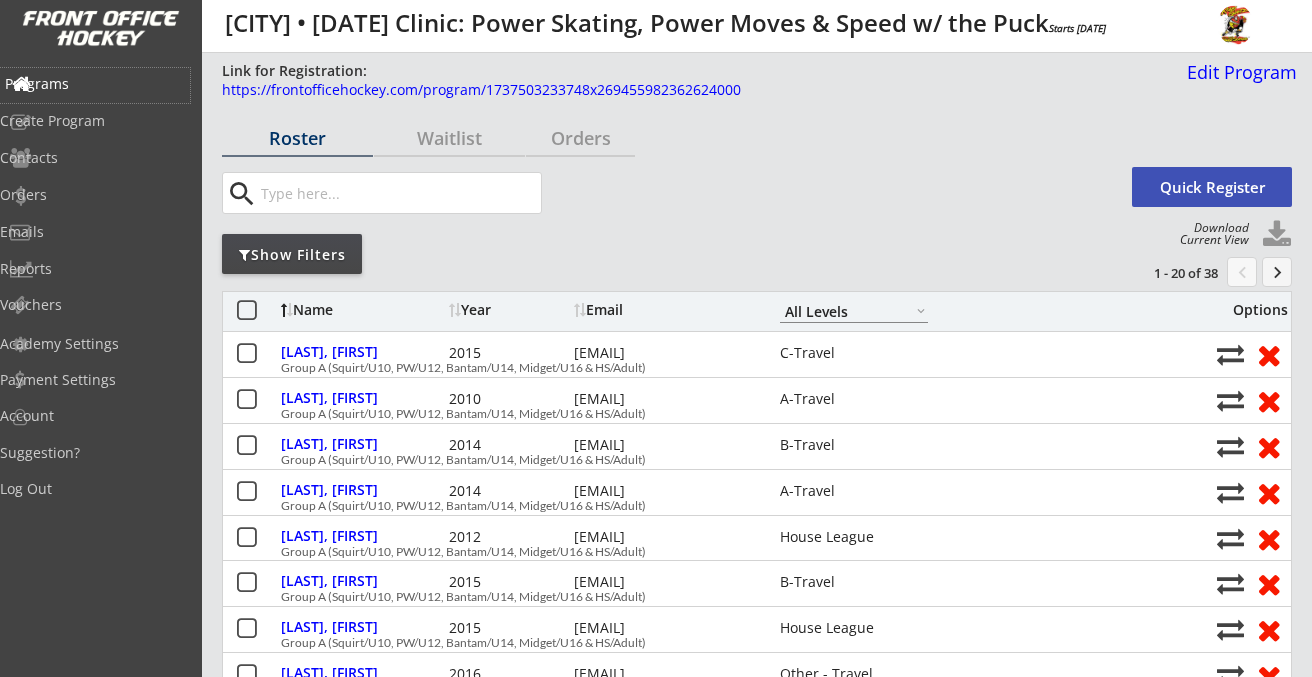 click on "Programs" at bounding box center [95, 84] 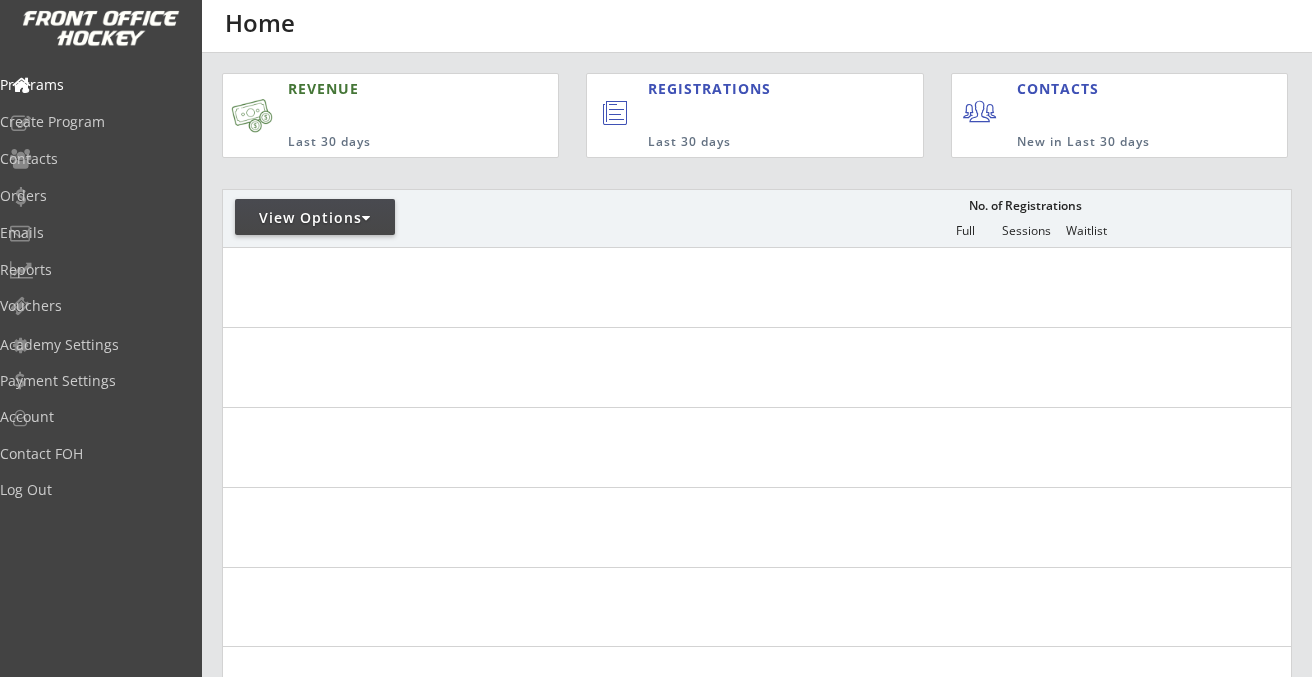 scroll, scrollTop: 0, scrollLeft: 0, axis: both 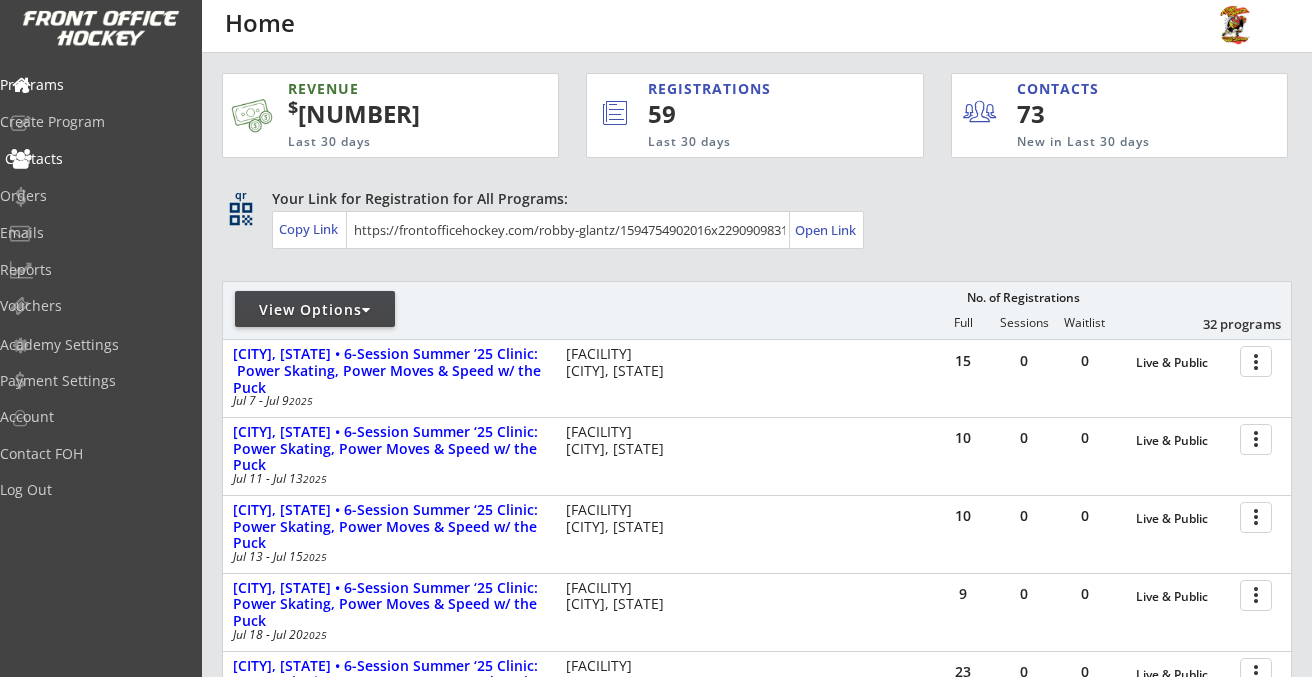 click on "Contacts" at bounding box center (95, 85) 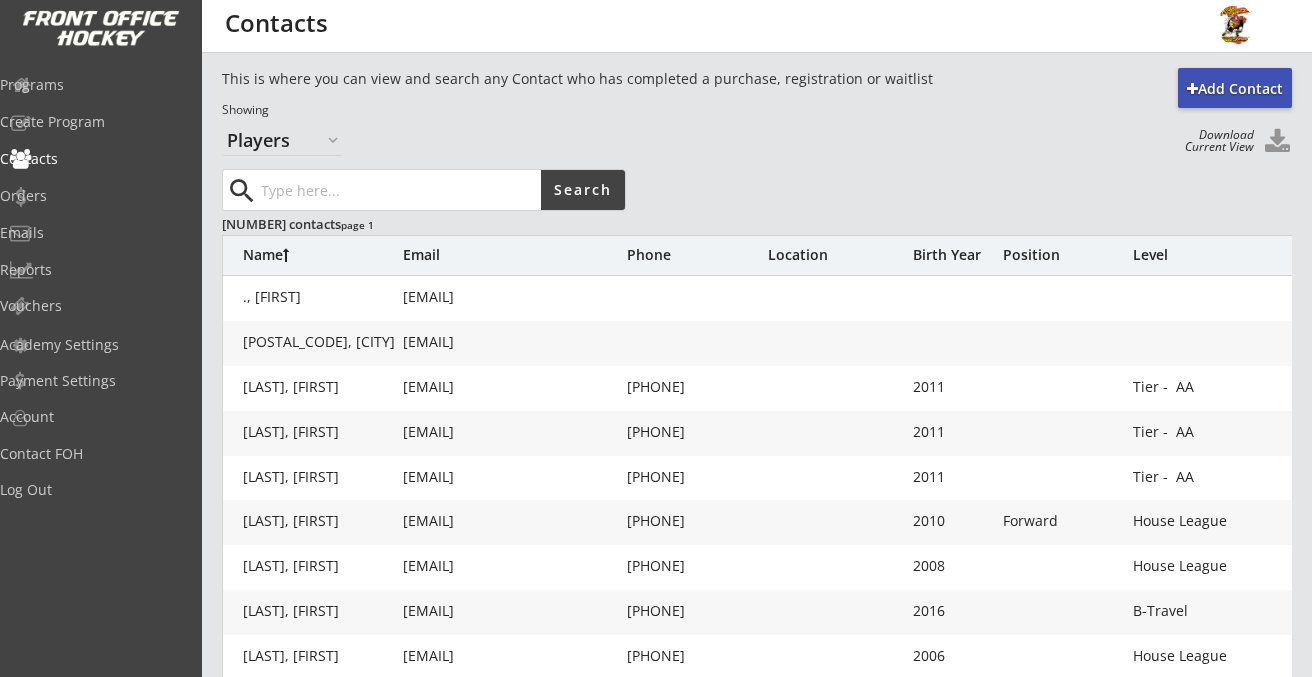 click at bounding box center (399, 190) 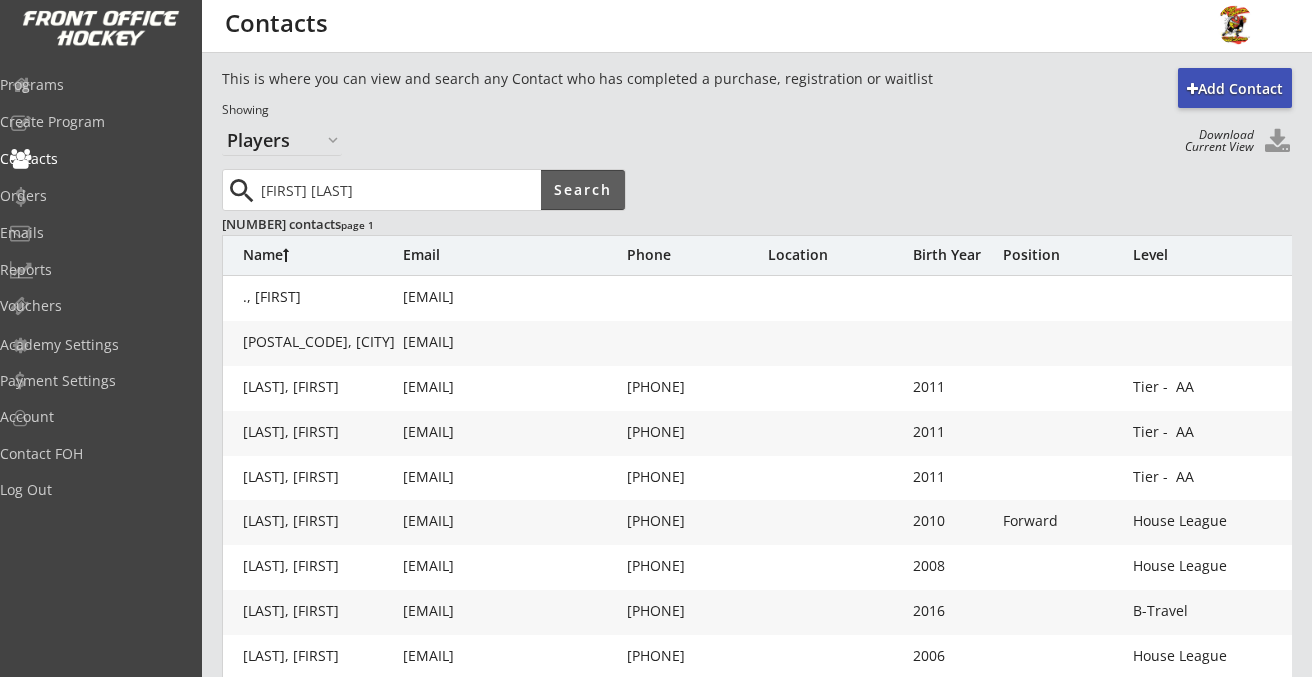 type on "[FIRST] [LAST]" 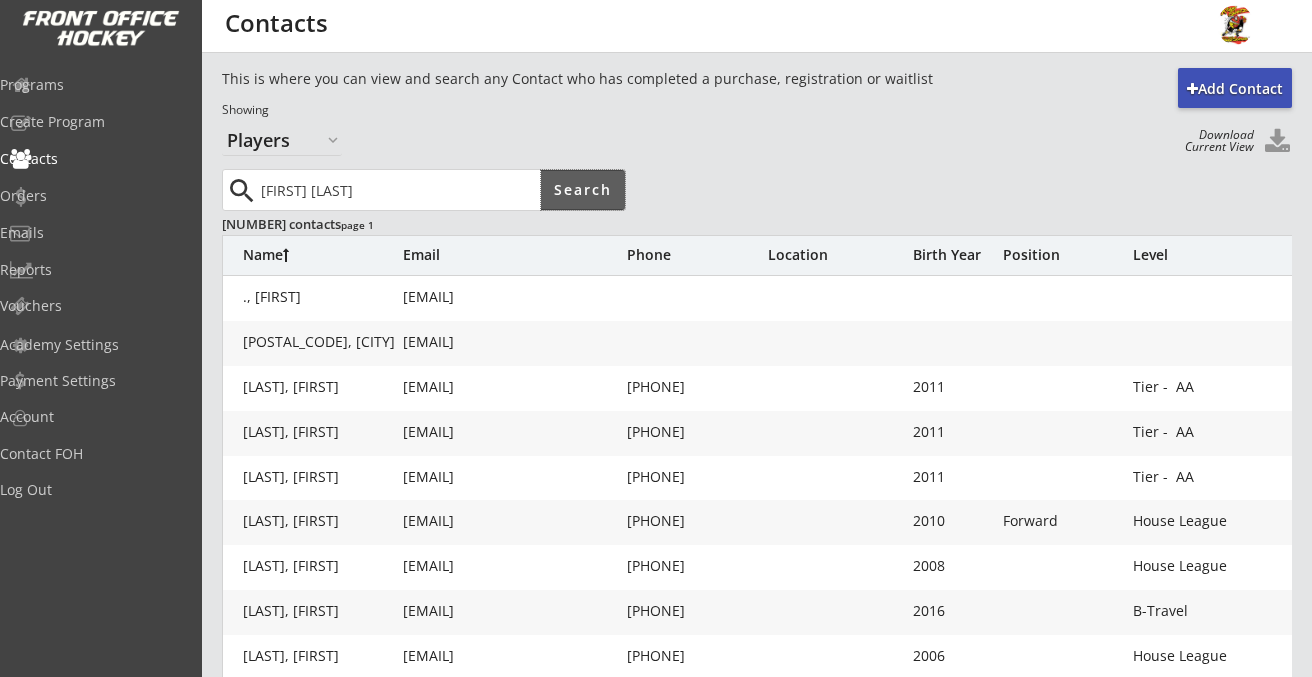 click on "Search" at bounding box center (583, 190) 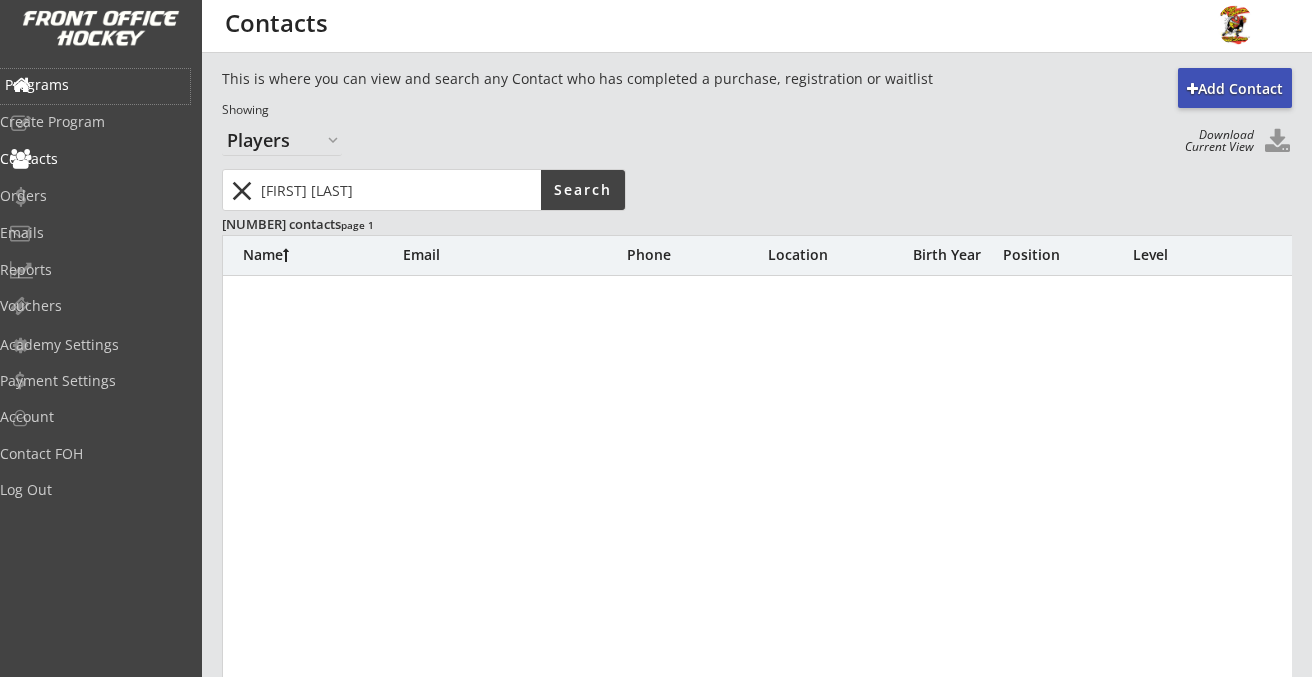 click on "Programs" at bounding box center (95, 85) 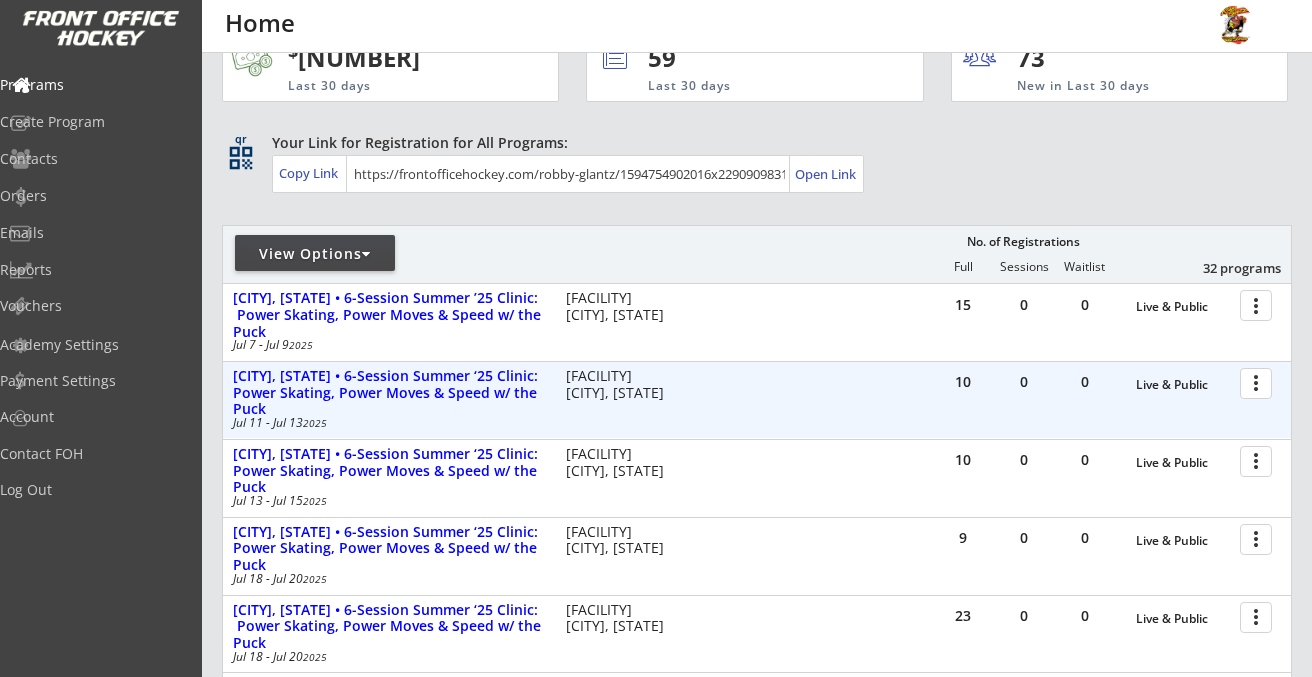 scroll, scrollTop: 57, scrollLeft: 0, axis: vertical 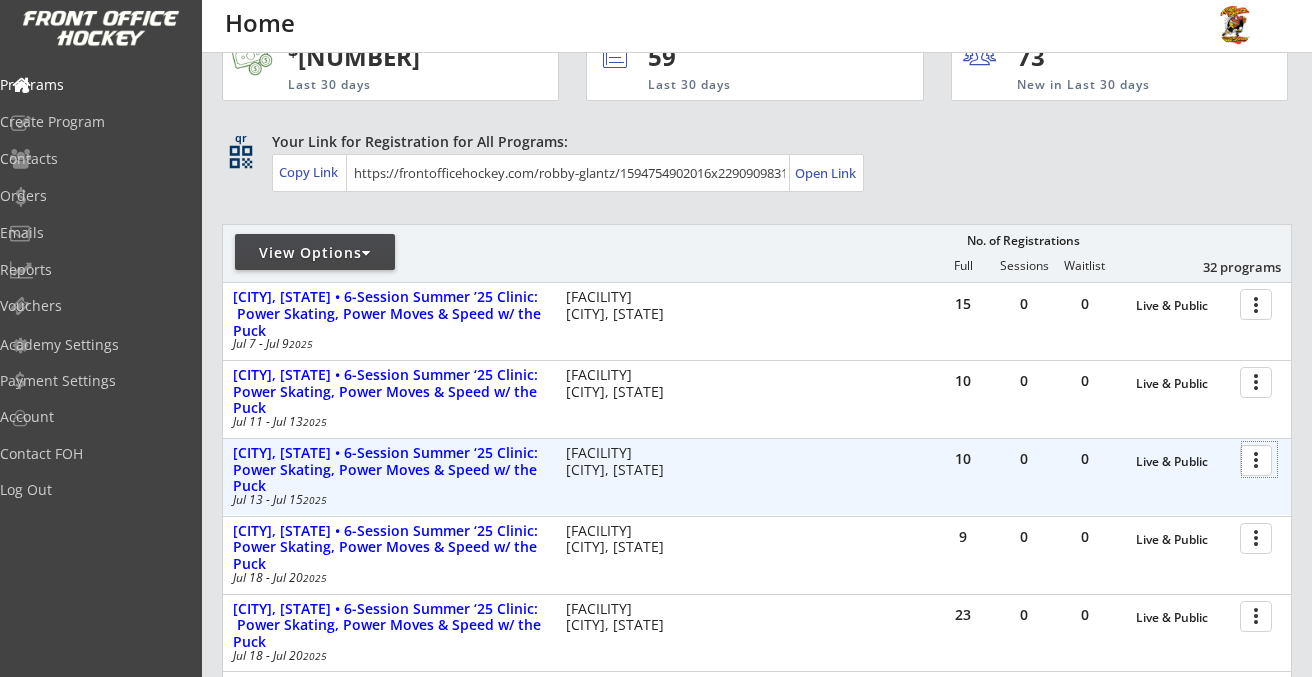 click at bounding box center [1259, 459] 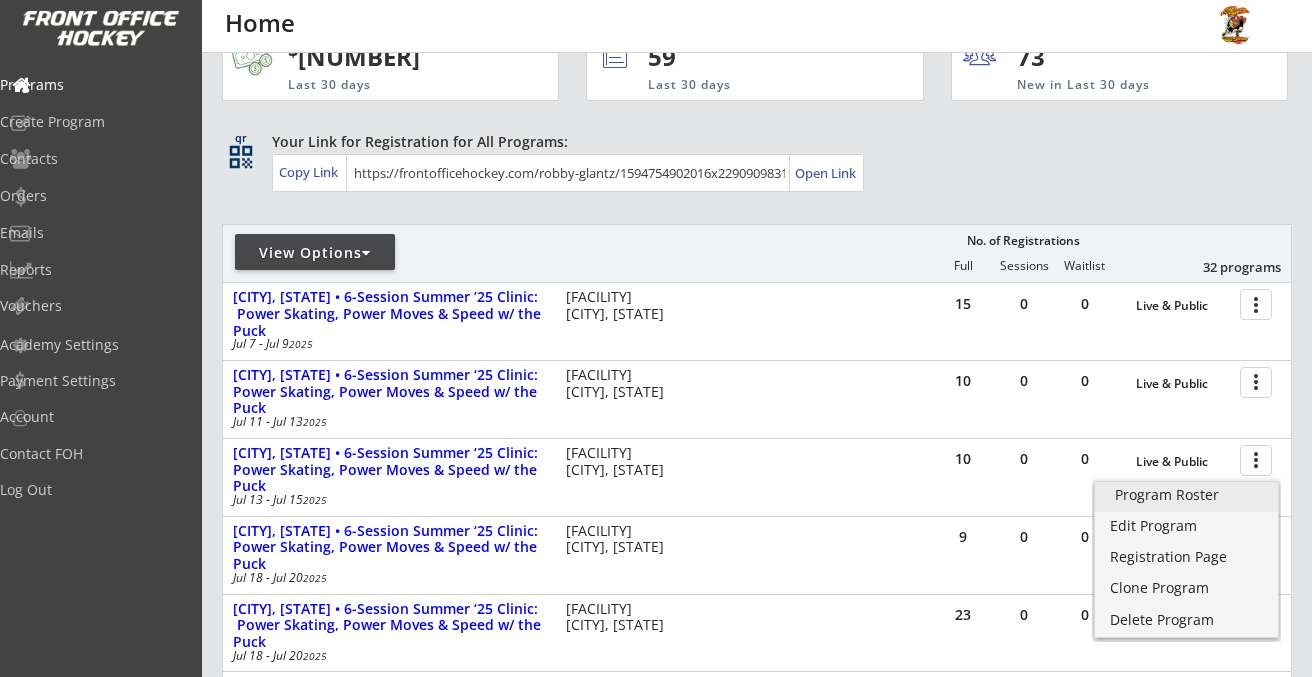 click on "Program Roster" at bounding box center [1186, 495] 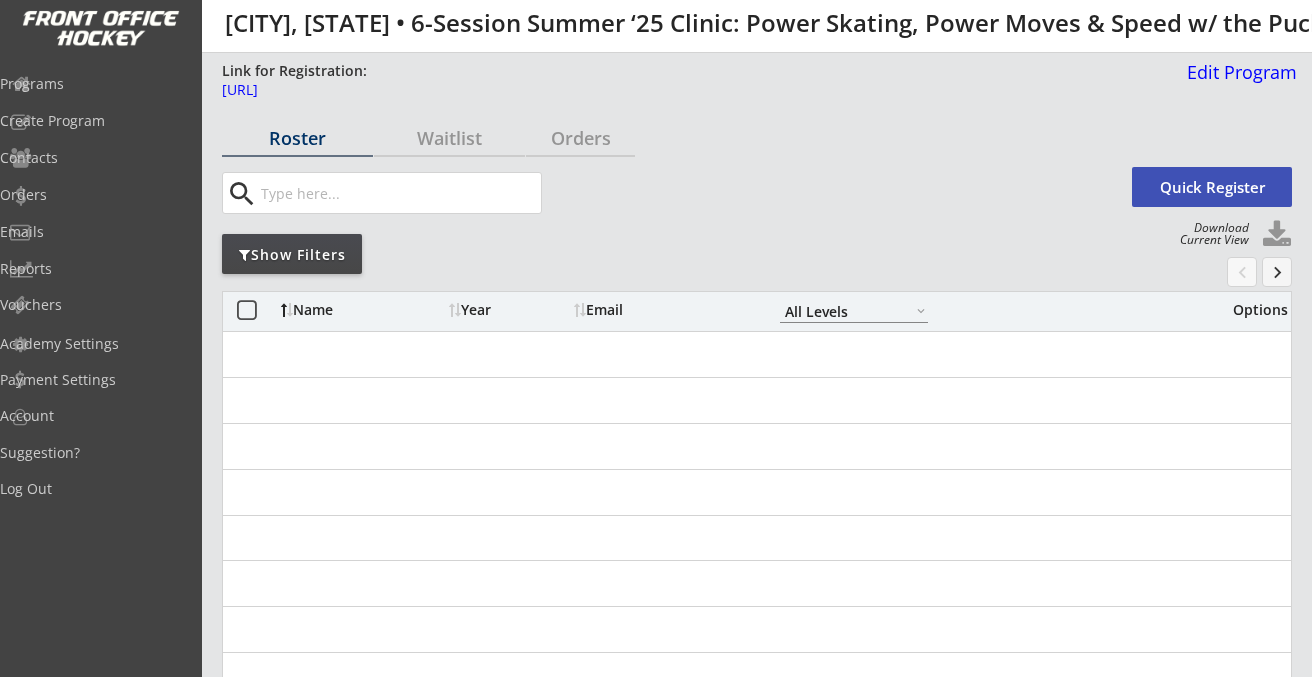 scroll, scrollTop: 0, scrollLeft: 0, axis: both 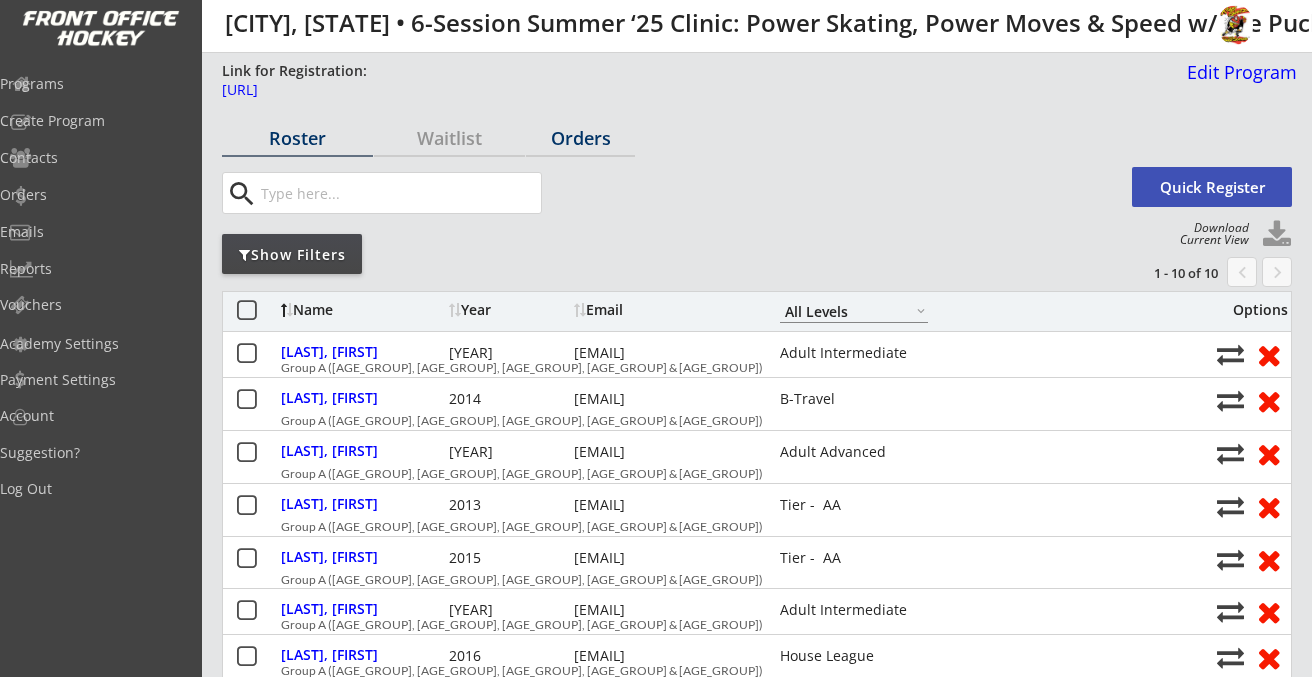 click on "Orders" at bounding box center [297, 138] 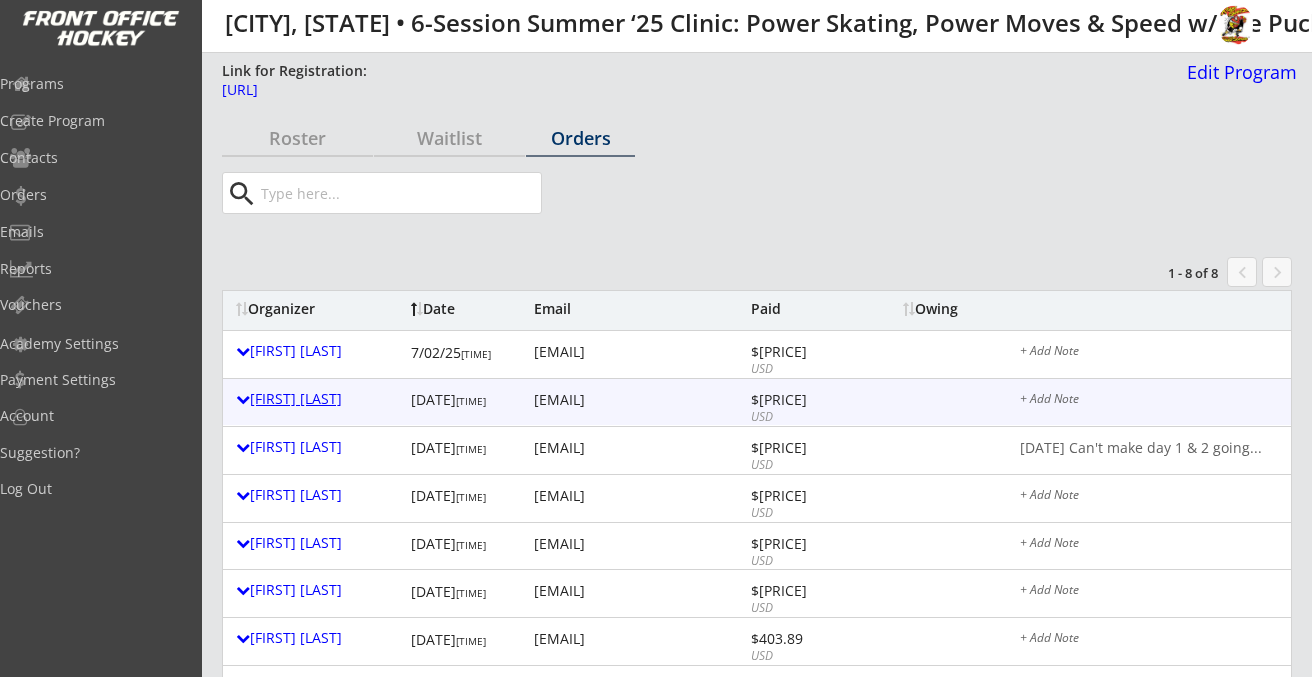 click on "[FIRST] [LAST]" at bounding box center [318, 399] 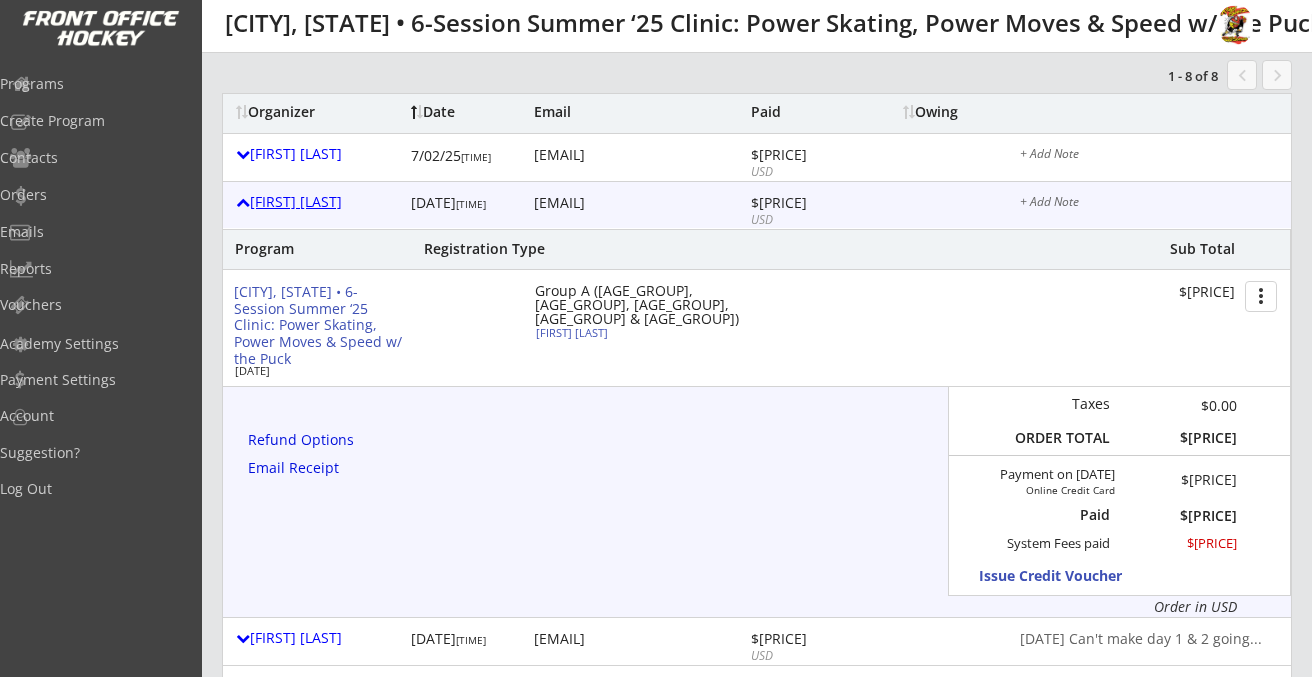 scroll, scrollTop: 208, scrollLeft: 0, axis: vertical 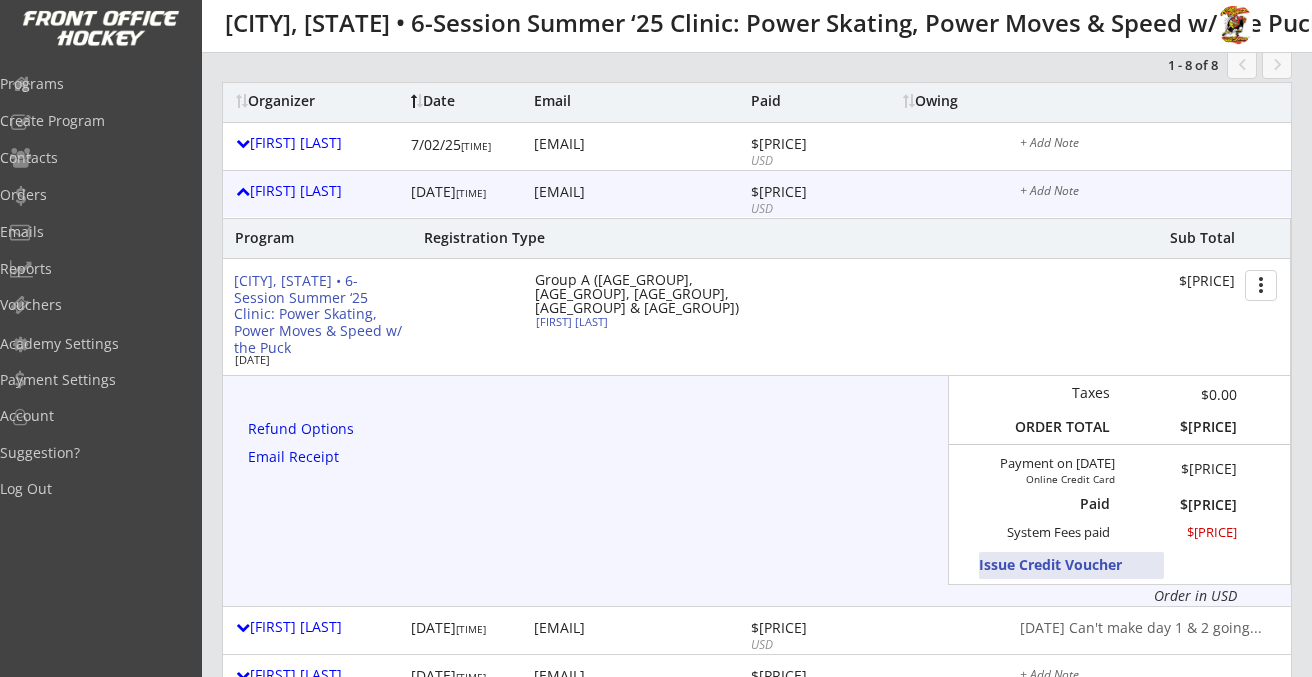 click on "Issue Credit Voucher" at bounding box center (1071, 565) 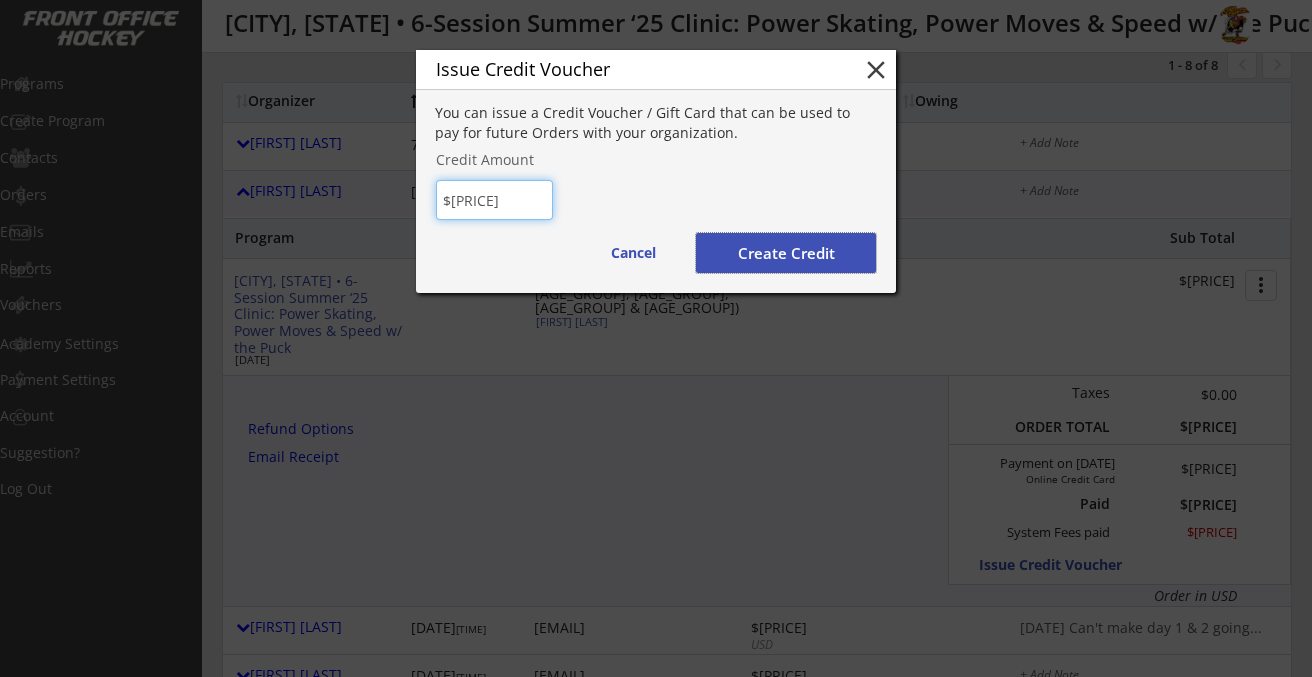 click on "Create Credit" at bounding box center [786, 253] 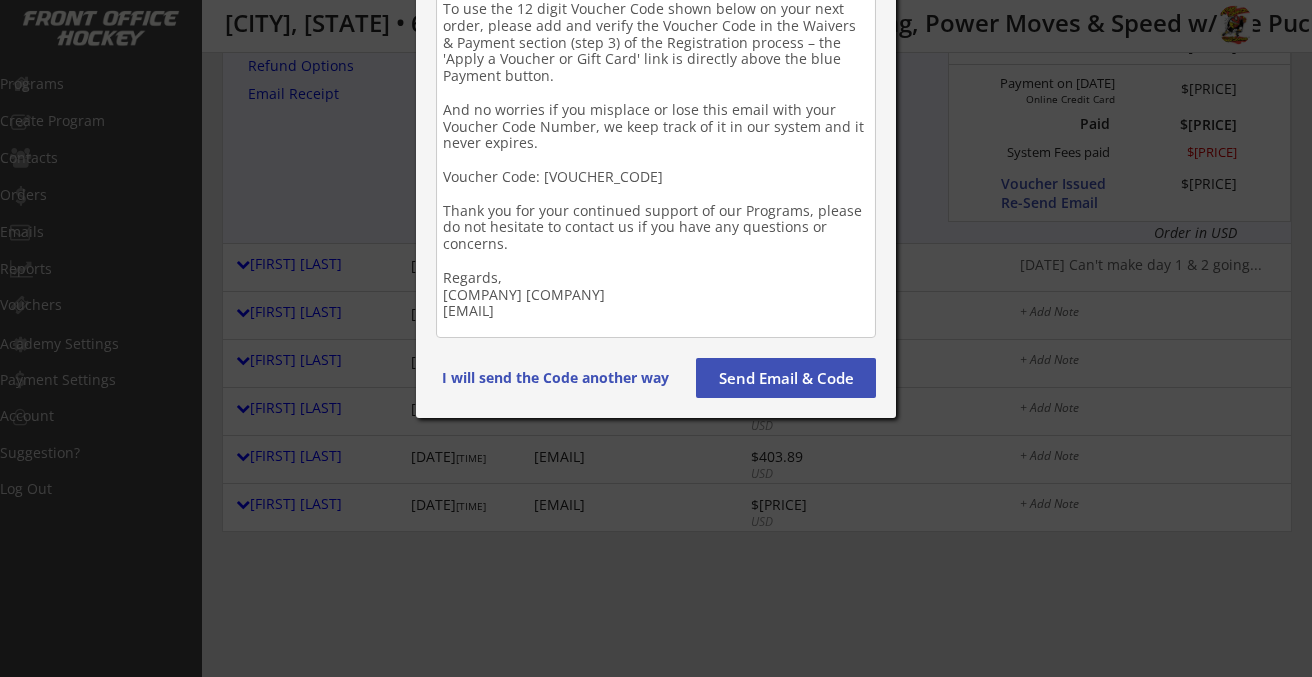 scroll, scrollTop: 593, scrollLeft: 0, axis: vertical 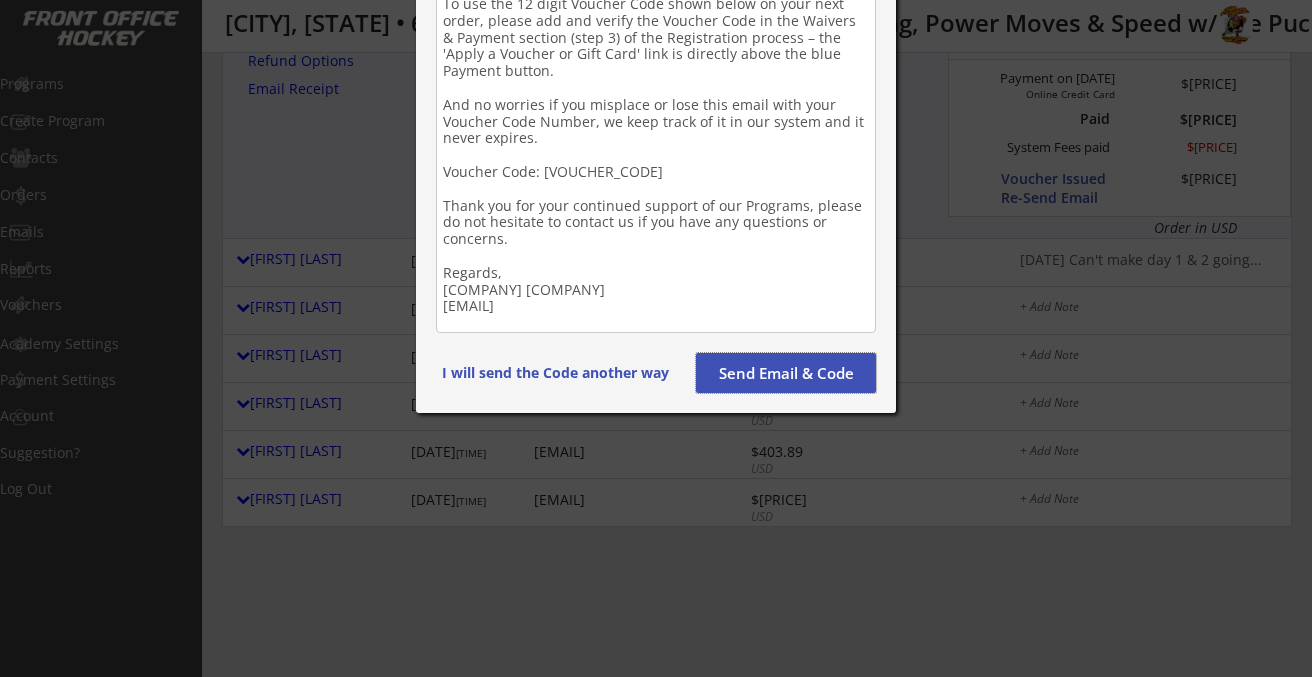 click on "Send Email & Code" at bounding box center (786, 373) 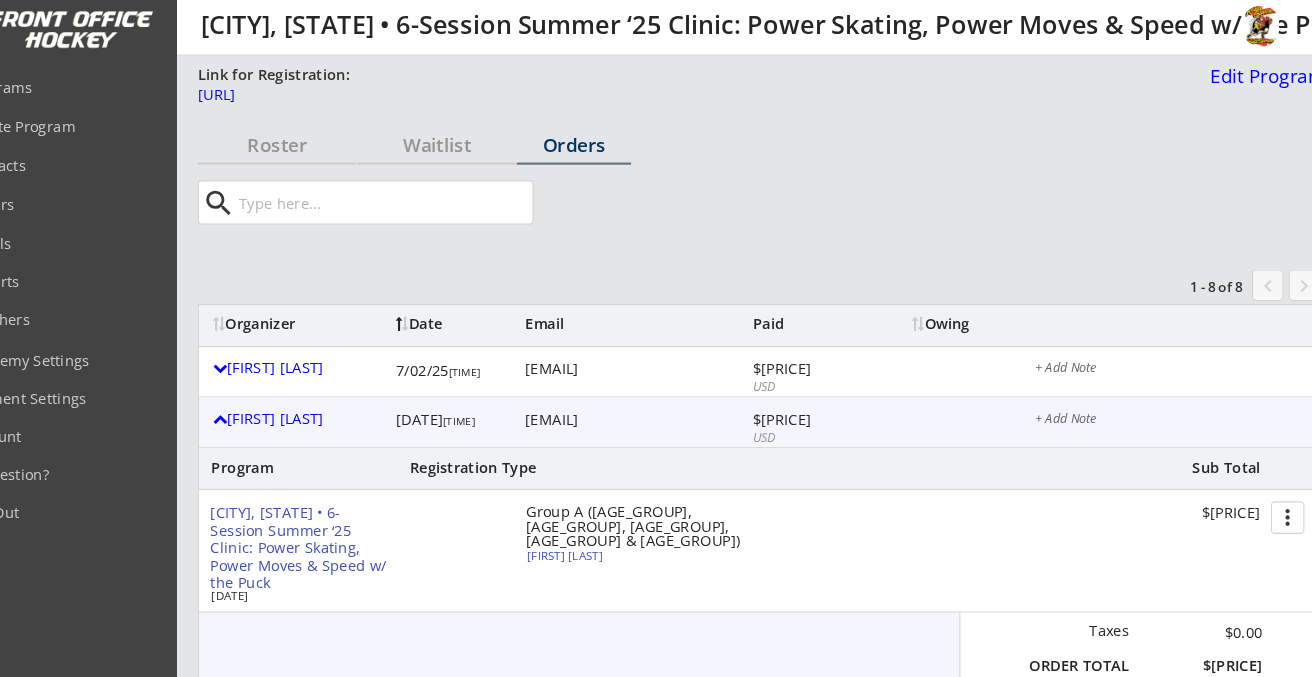 scroll, scrollTop: 0, scrollLeft: 0, axis: both 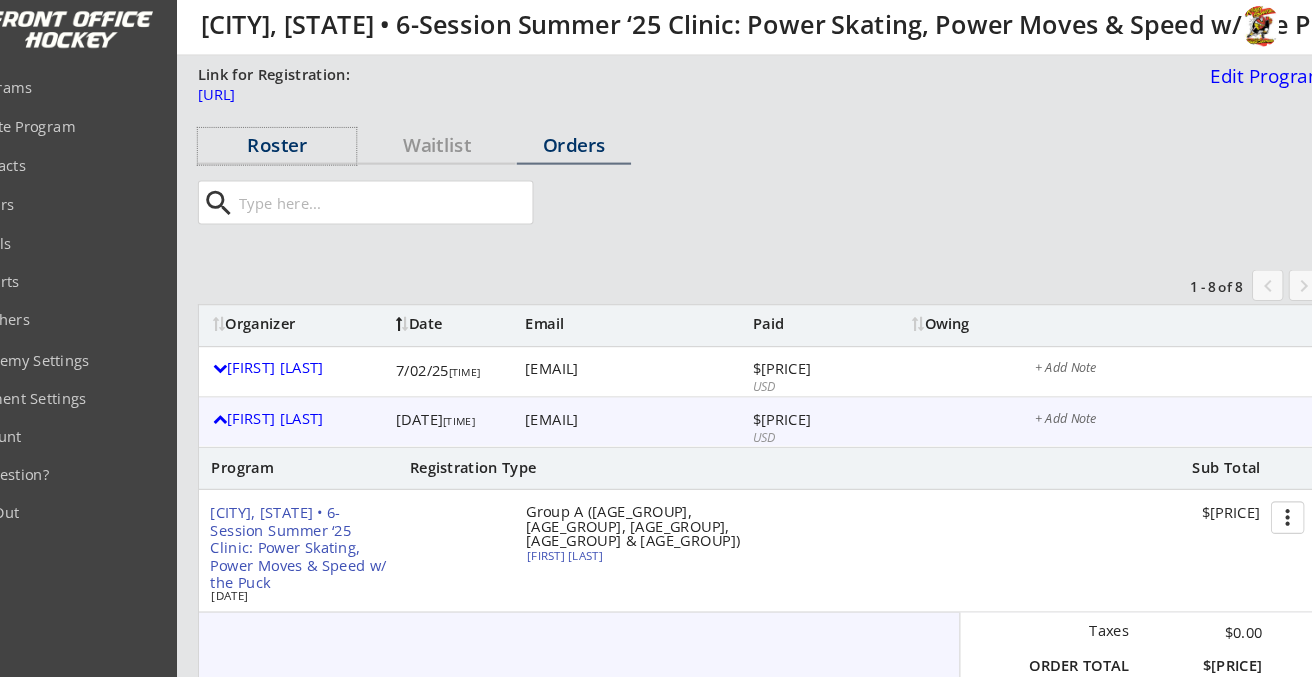 click on "Roster" at bounding box center (297, 138) 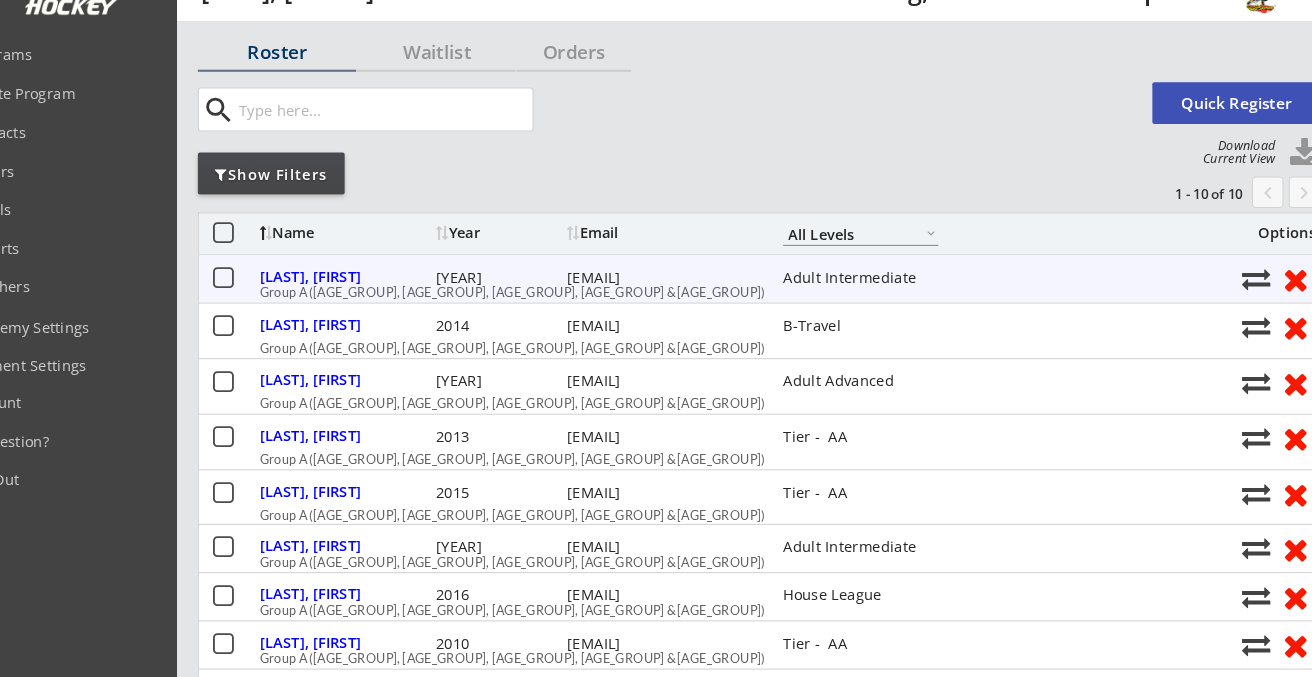 scroll, scrollTop: 73, scrollLeft: 0, axis: vertical 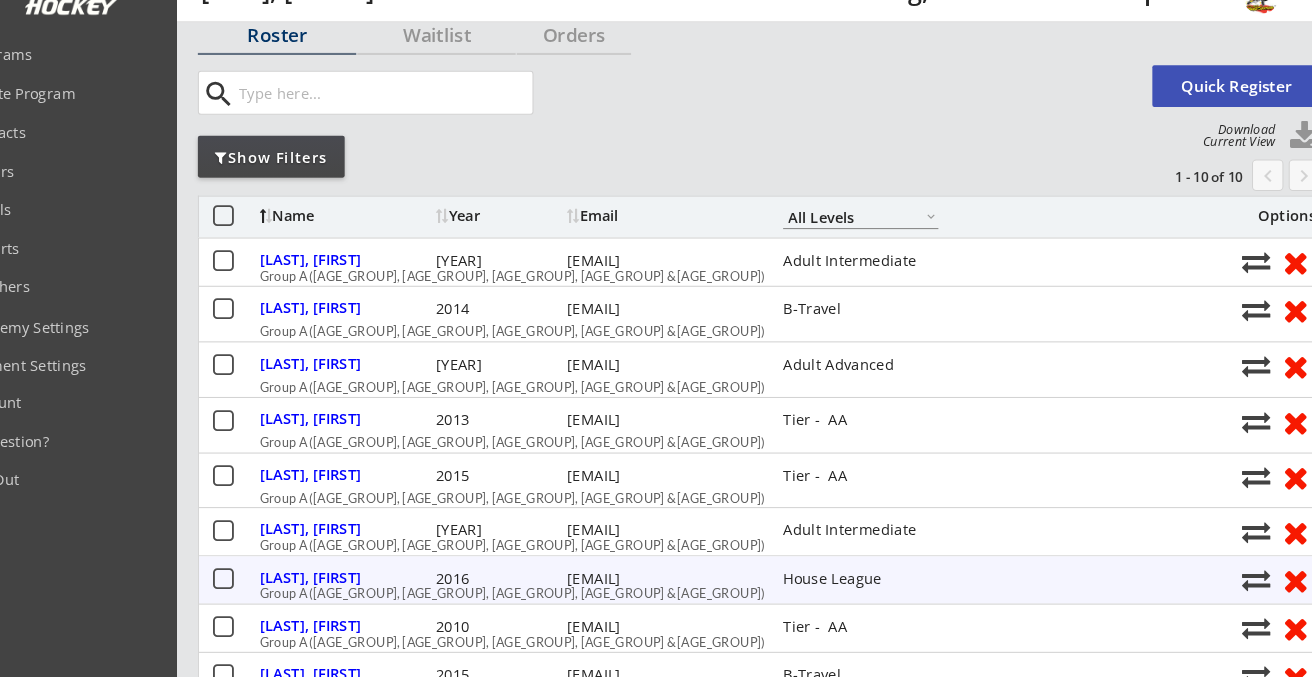 click at bounding box center (1268, 584) 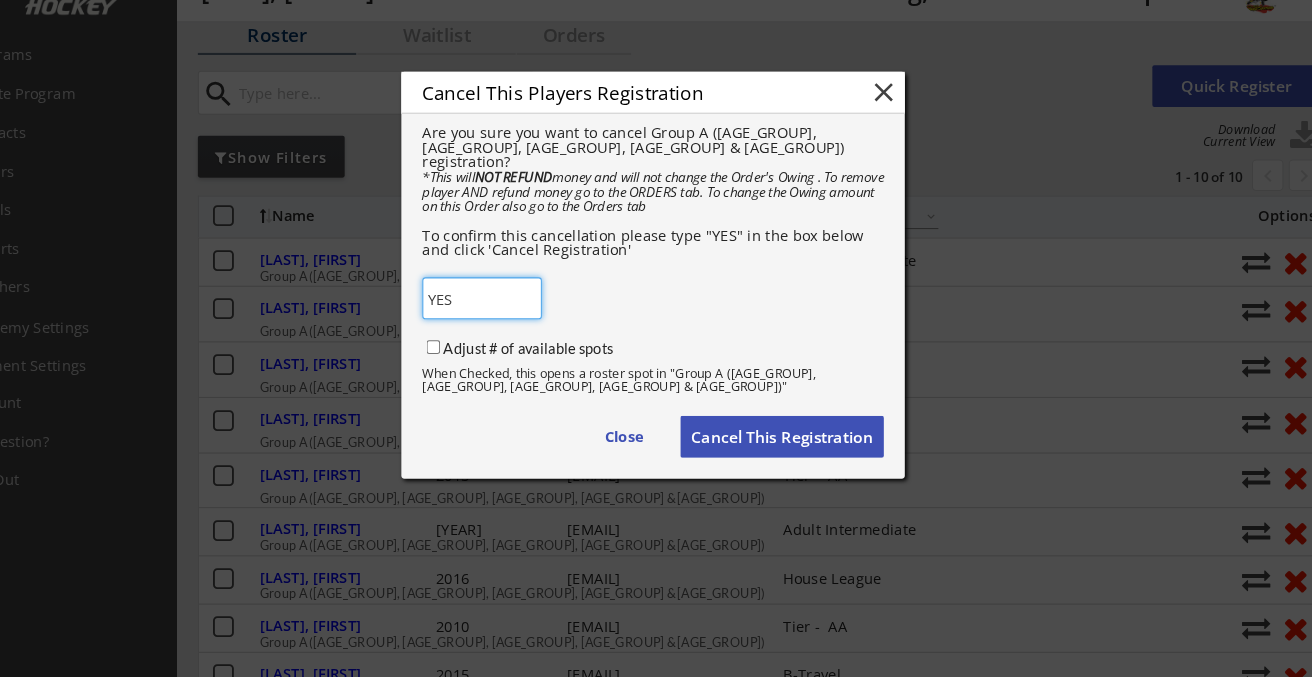 type on "YES" 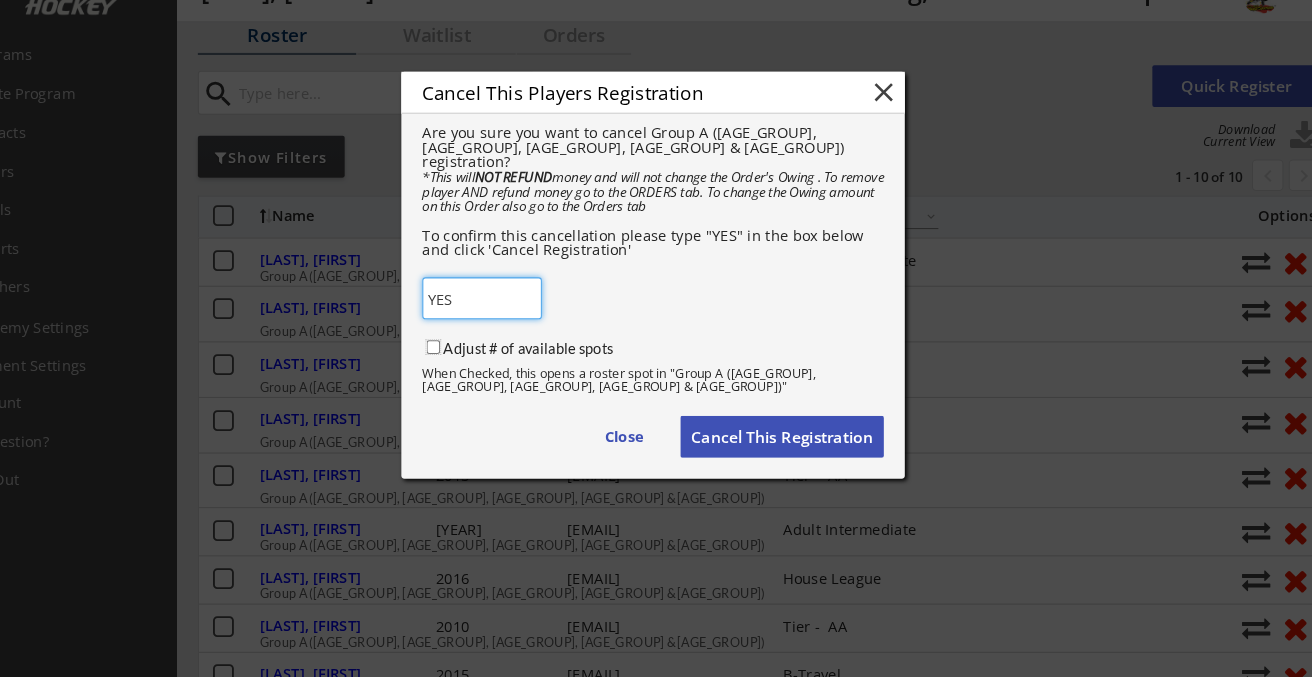 click on "Adjust # of available spots" at bounding box center (446, 362) 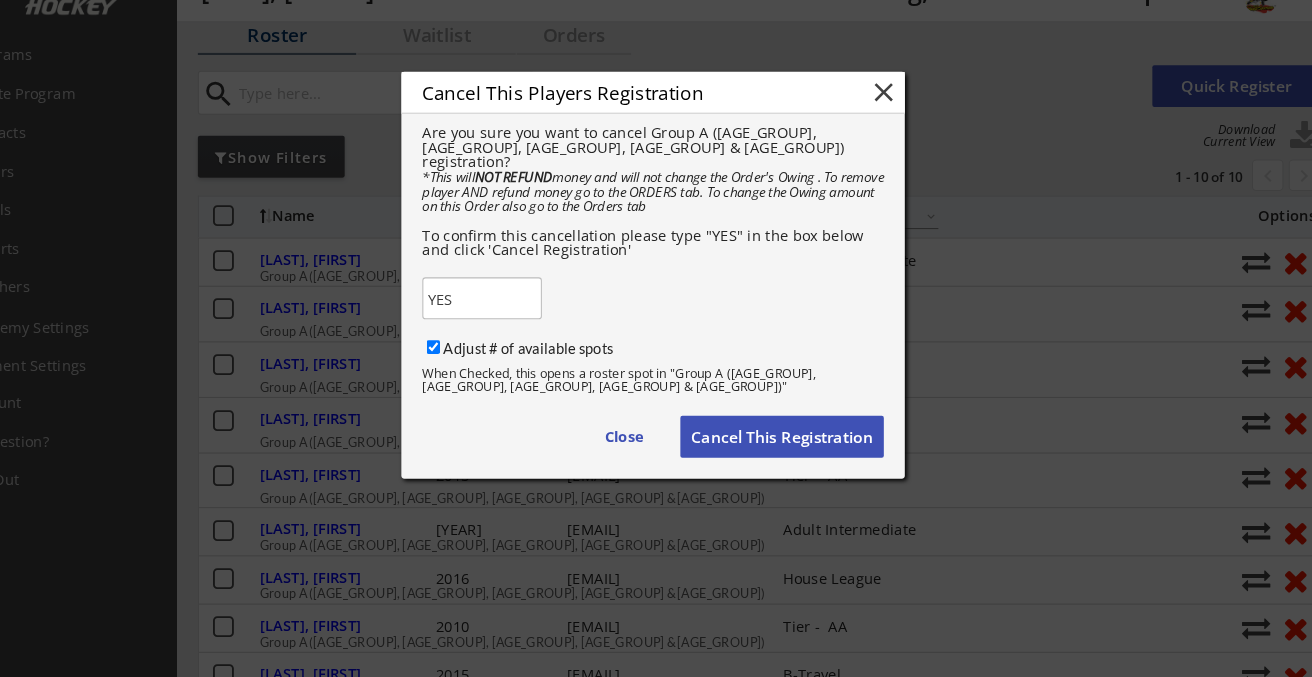 click on "Cancel This Registration" at bounding box center [628, 448] 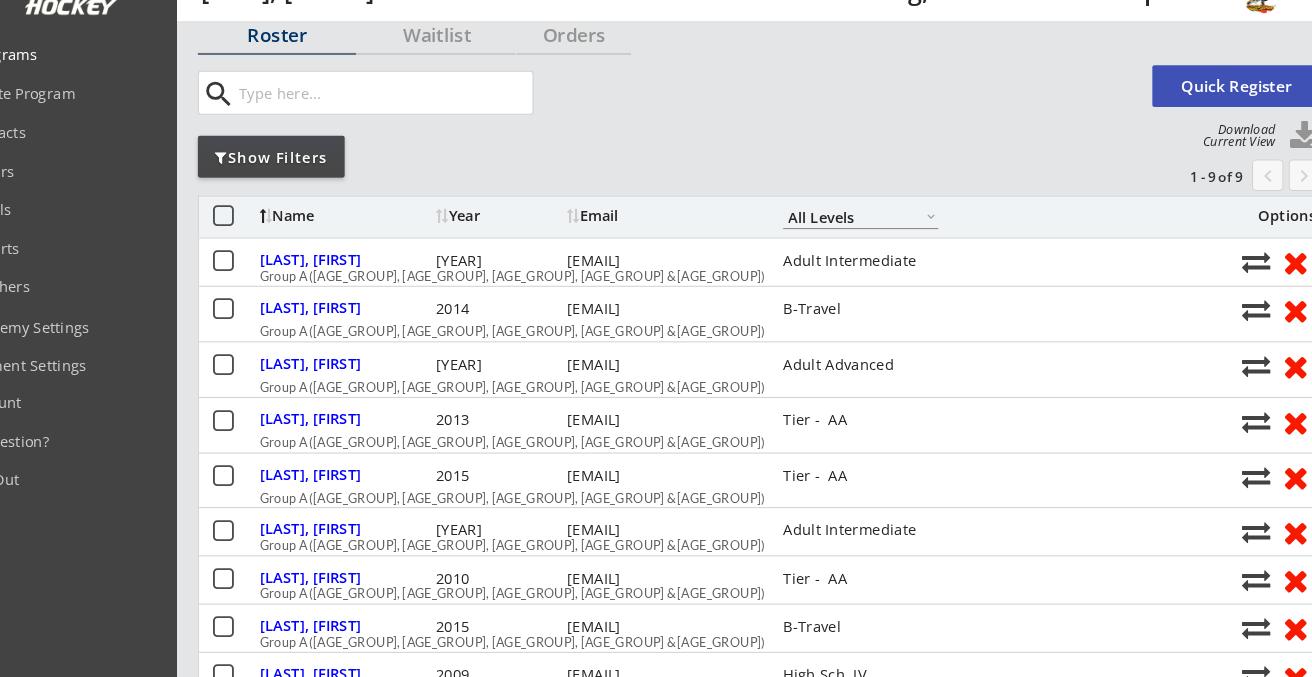 click on "Programs" at bounding box center [95, 84] 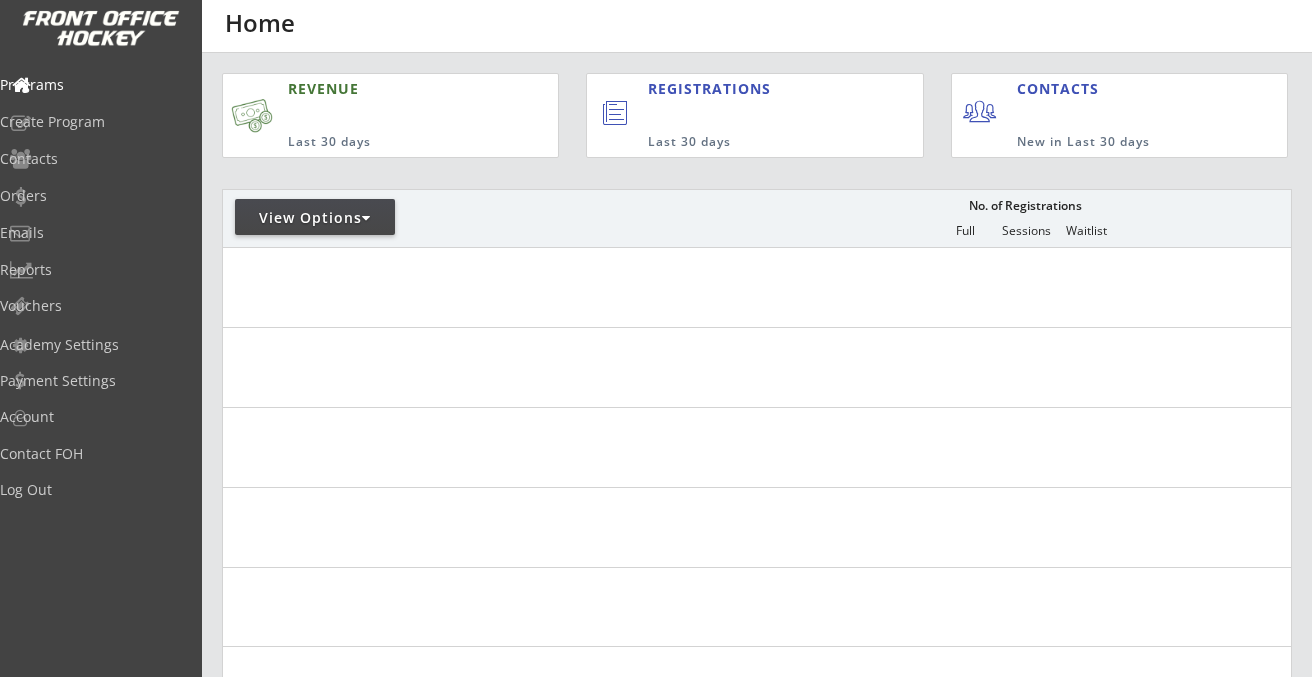 scroll, scrollTop: 0, scrollLeft: 0, axis: both 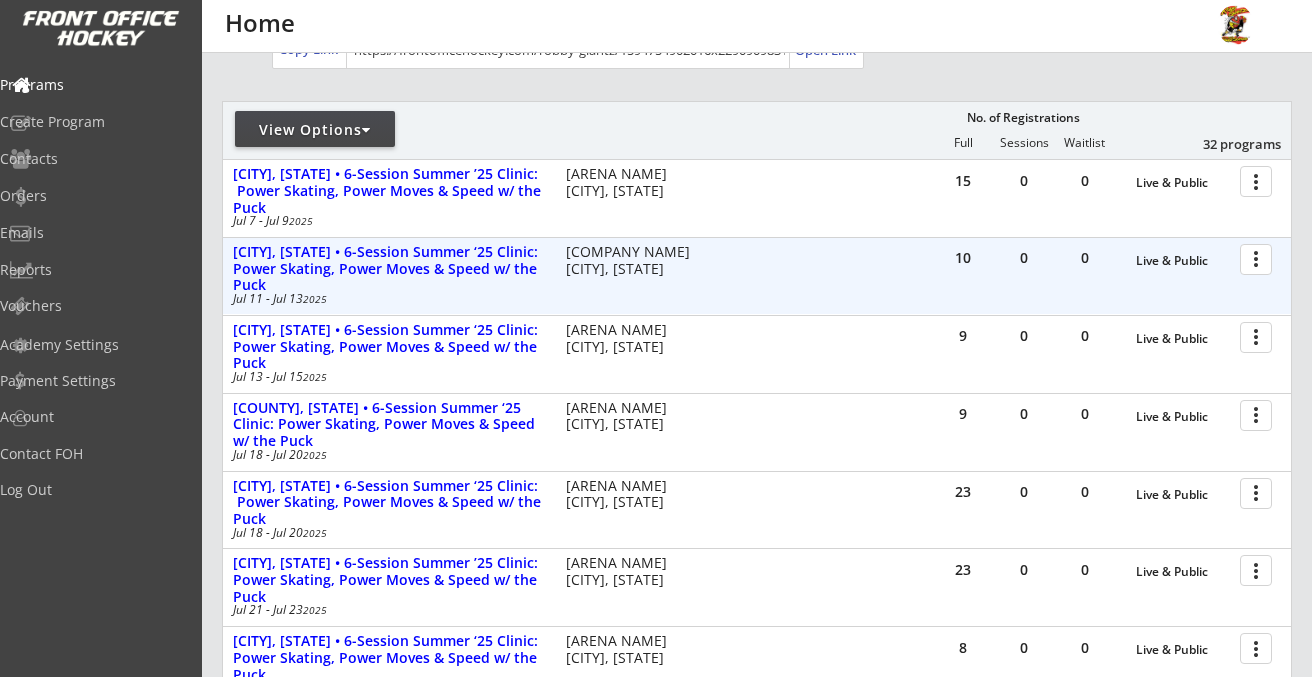 click at bounding box center (1259, 258) 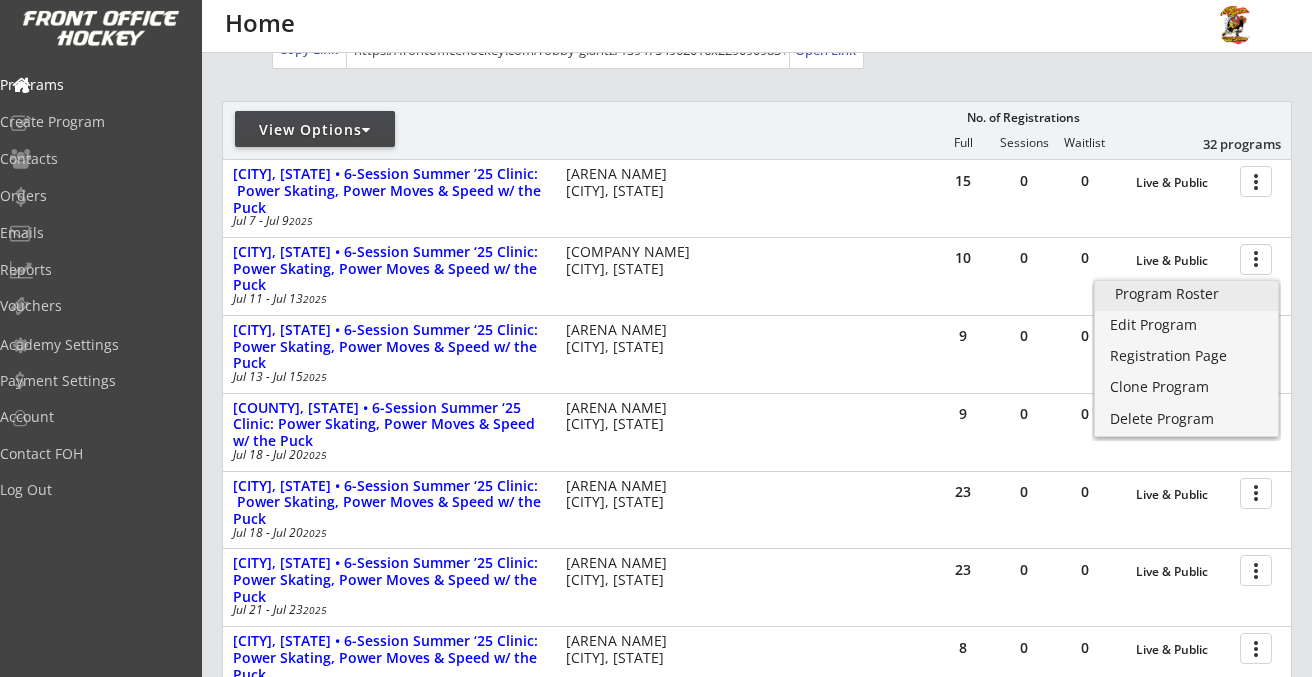 click on "Program Roster" at bounding box center [1186, 294] 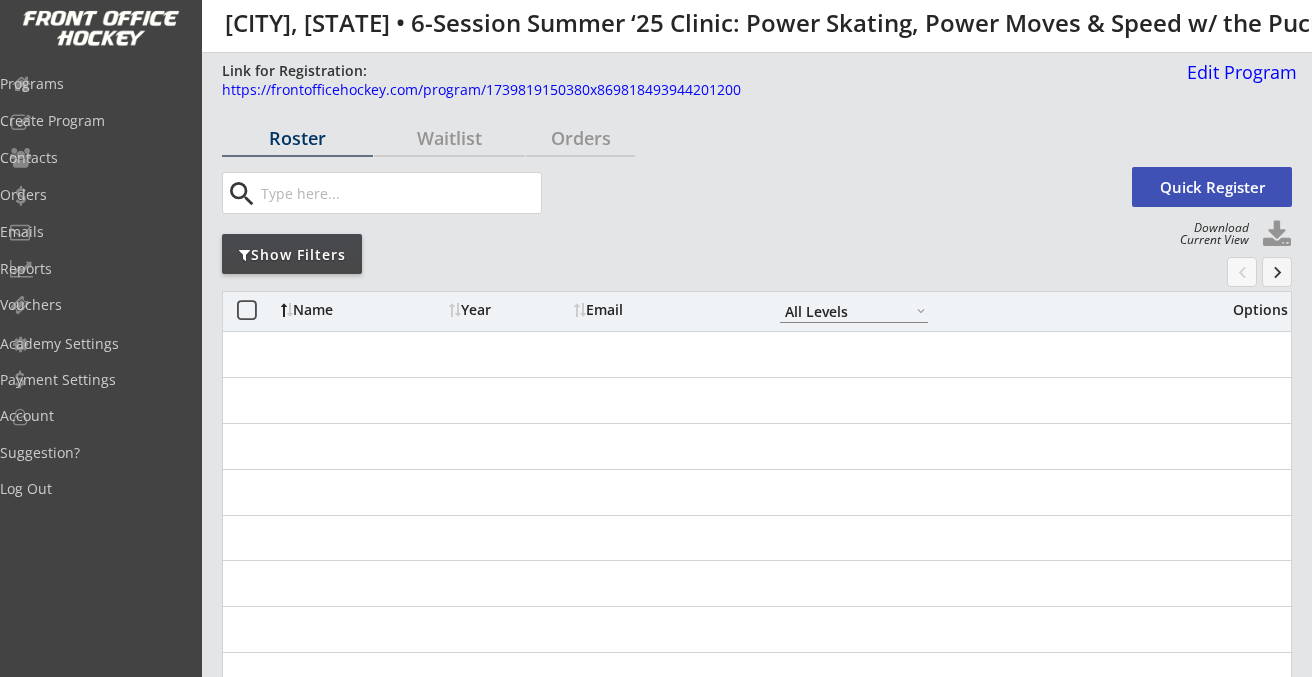 scroll, scrollTop: 0, scrollLeft: 0, axis: both 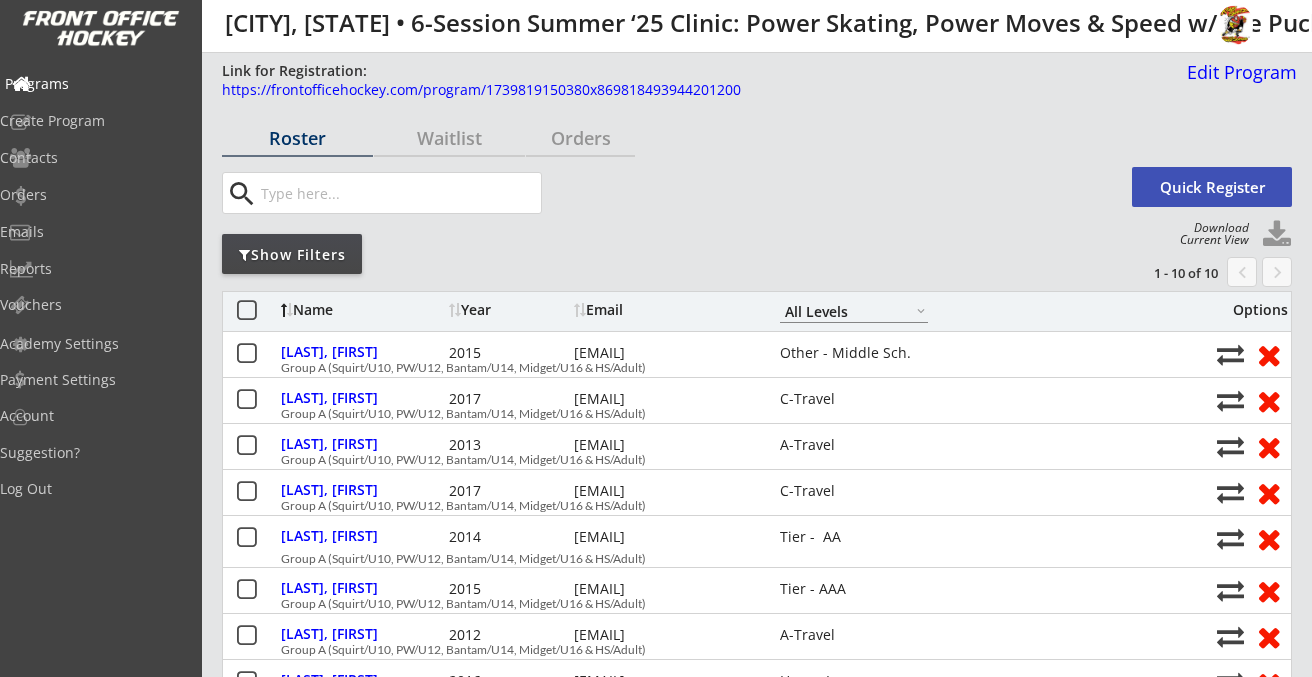 click on "Programs" at bounding box center (95, 84) 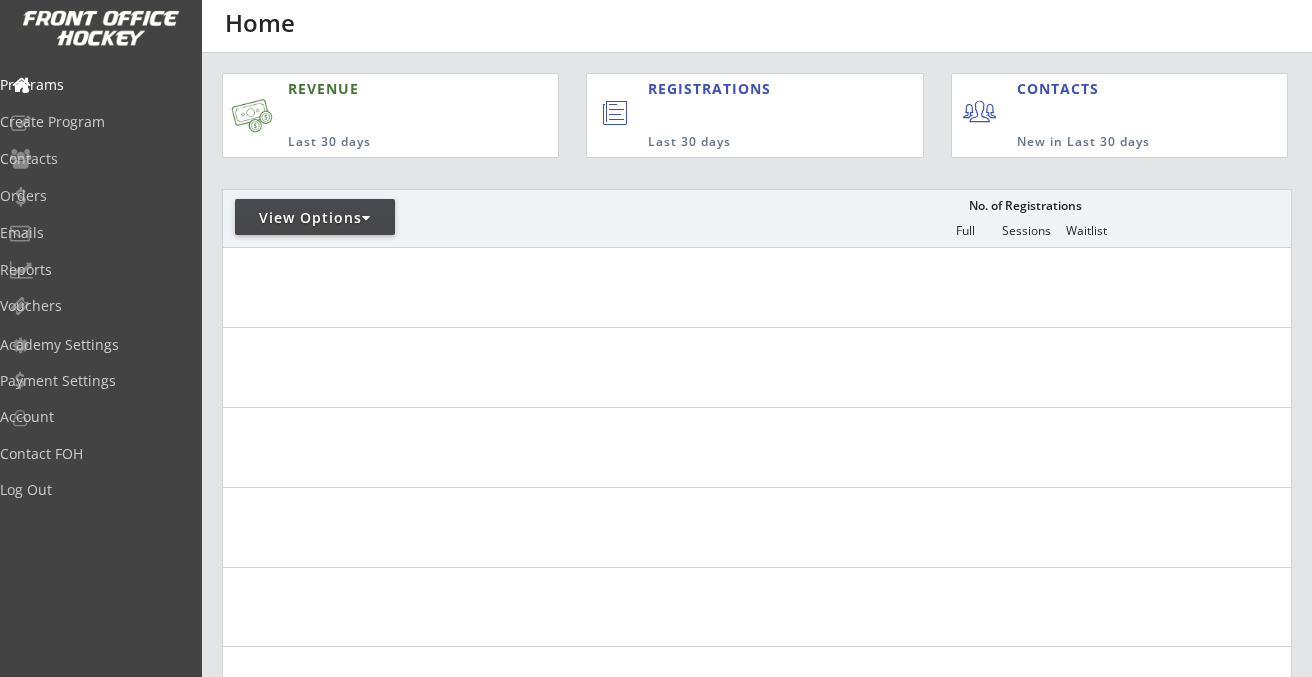 scroll, scrollTop: 0, scrollLeft: 0, axis: both 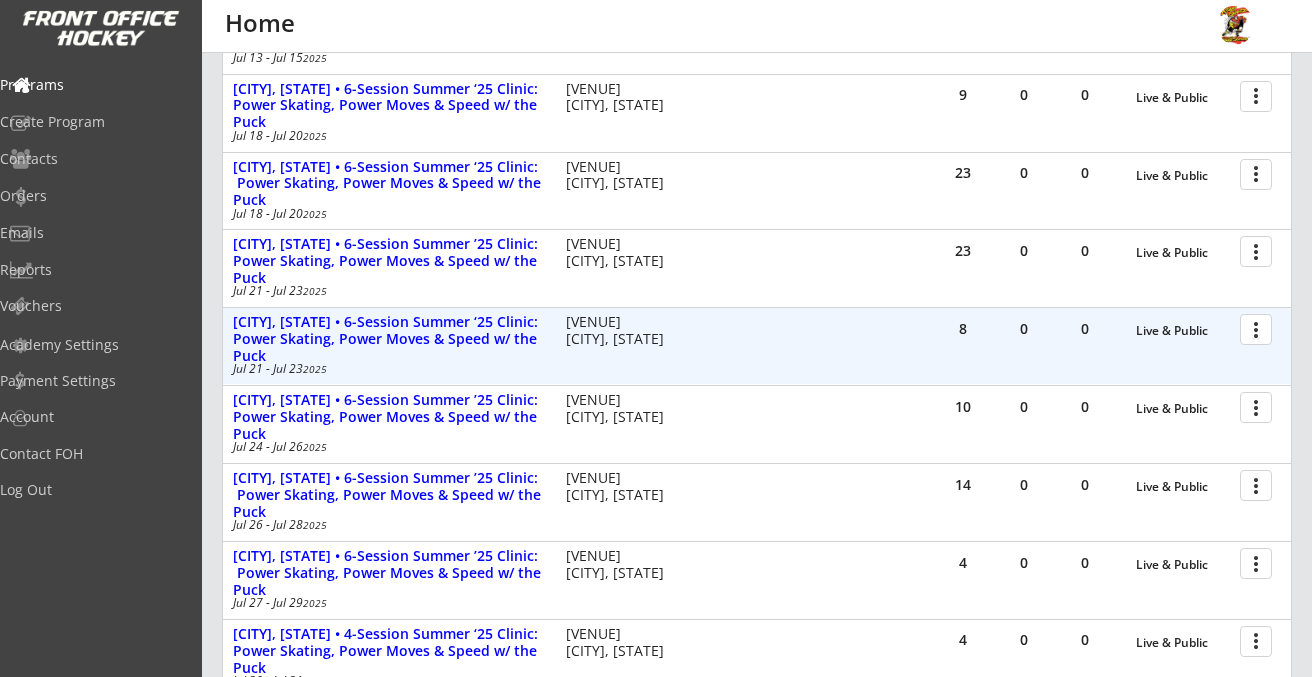 click at bounding box center [1259, 328] 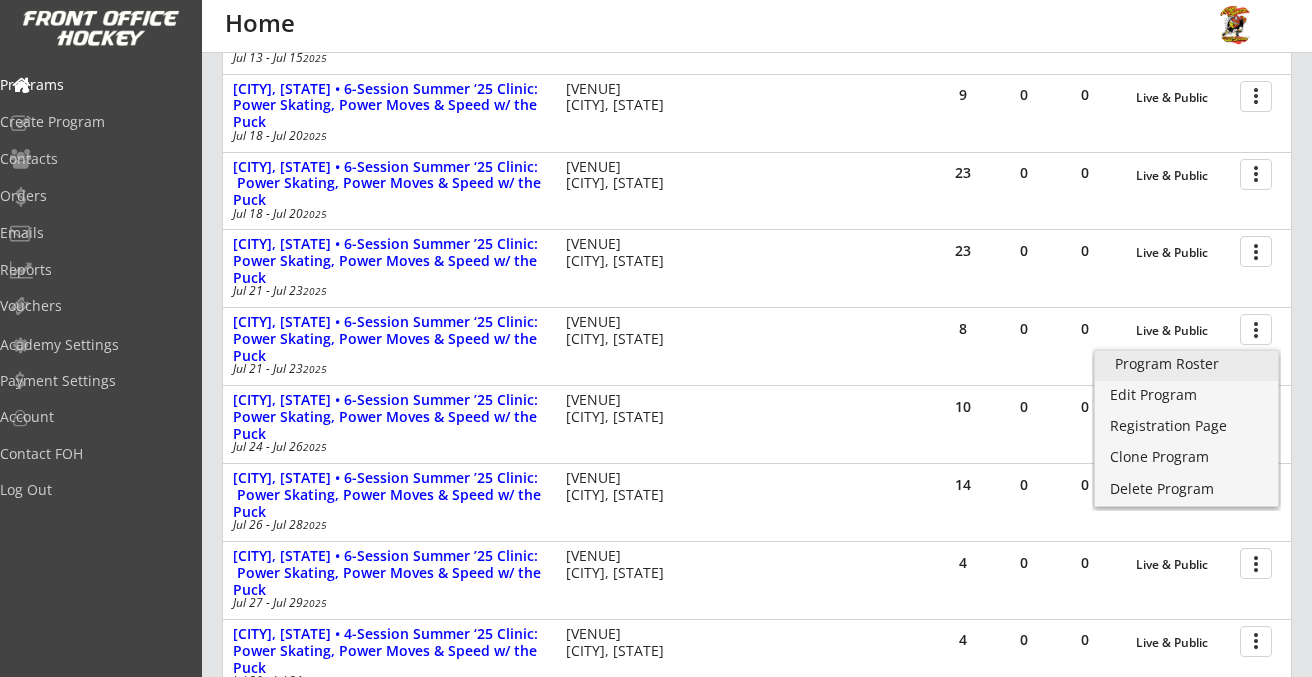 click on "Program Roster" at bounding box center [1186, 364] 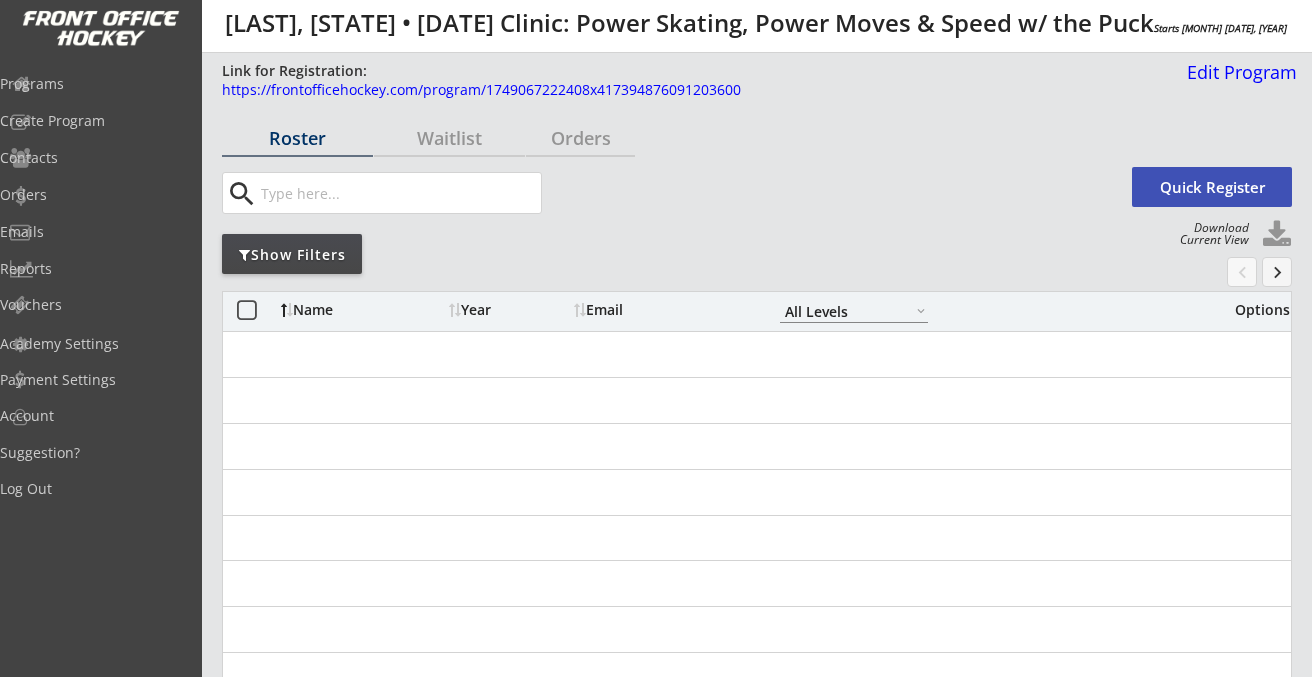 scroll, scrollTop: 0, scrollLeft: 0, axis: both 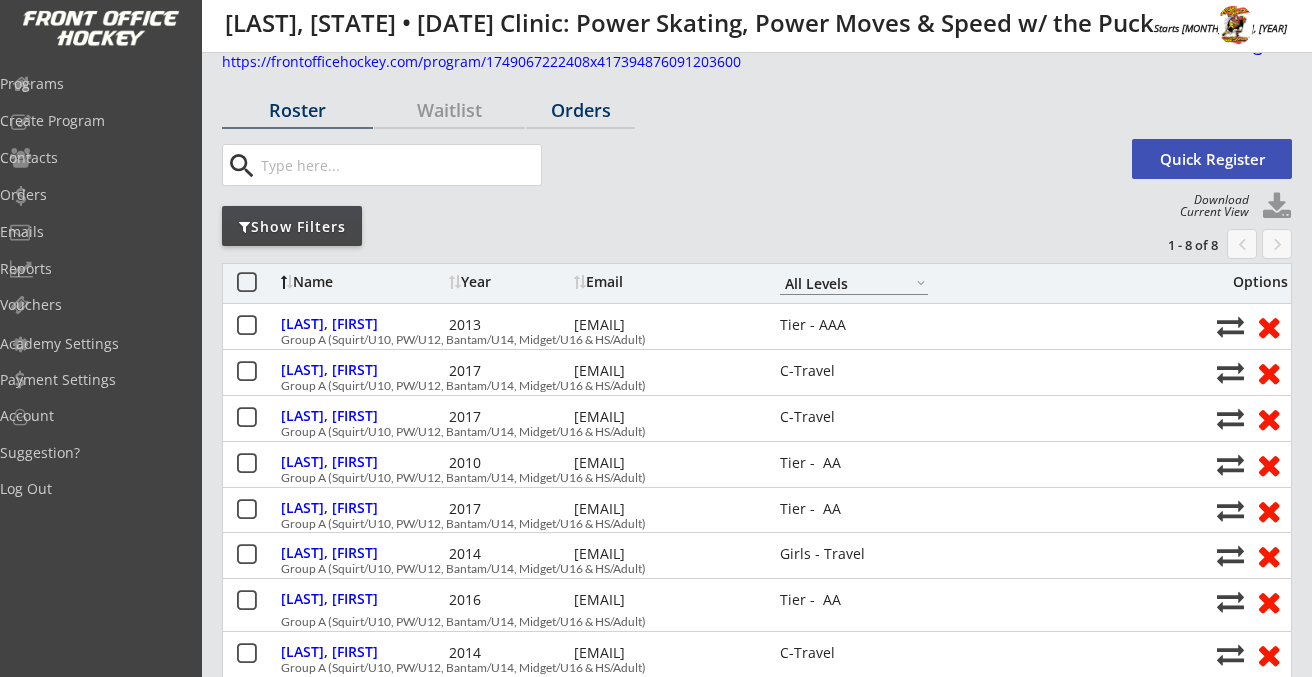 click on "Orders" at bounding box center [297, 110] 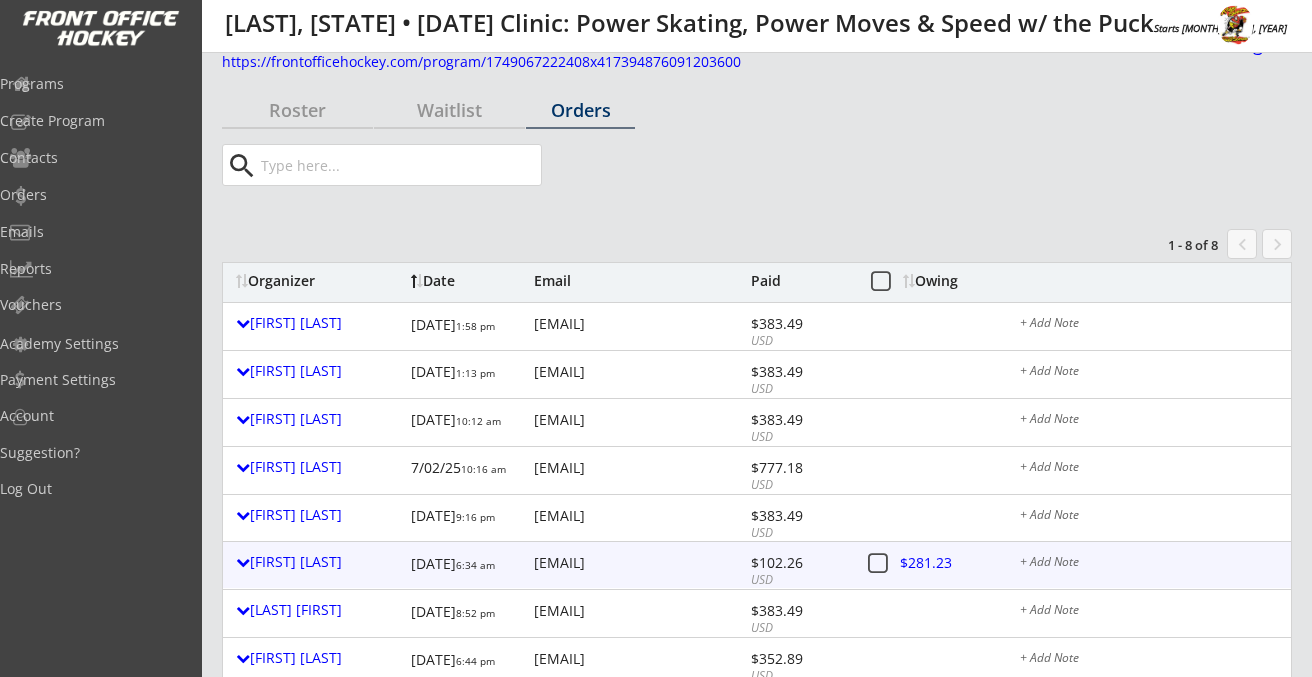 drag, startPoint x: 669, startPoint y: 561, endPoint x: 532, endPoint y: 565, distance: 137.05838 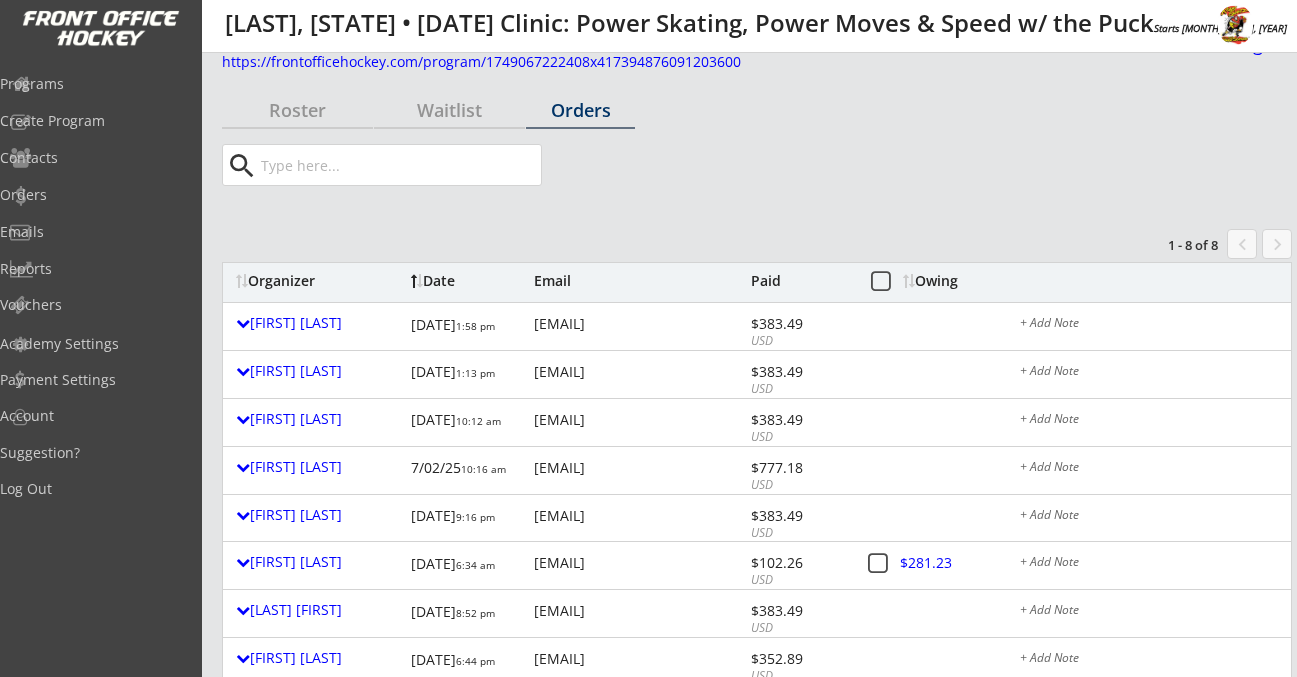 scroll, scrollTop: 182, scrollLeft: 0, axis: vertical 